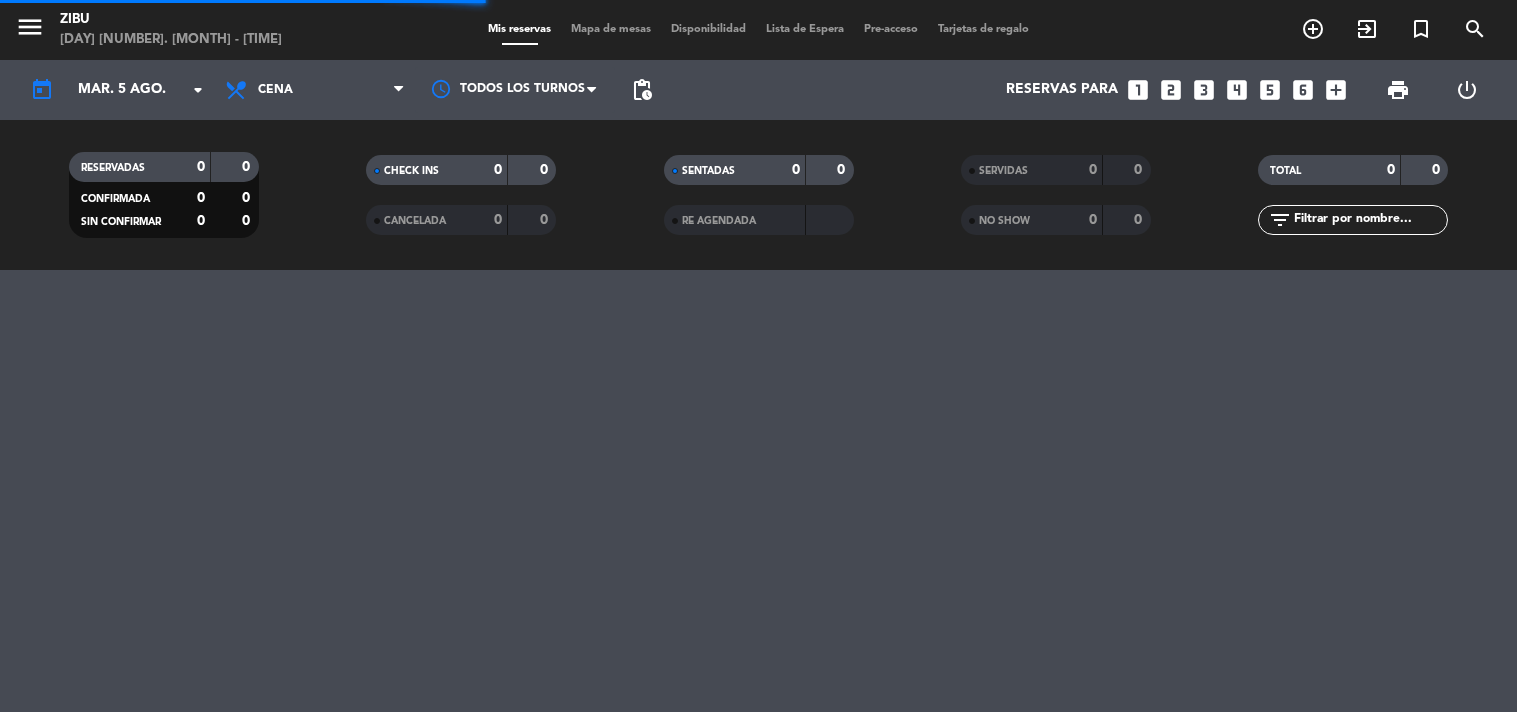 scroll, scrollTop: 0, scrollLeft: 0, axis: both 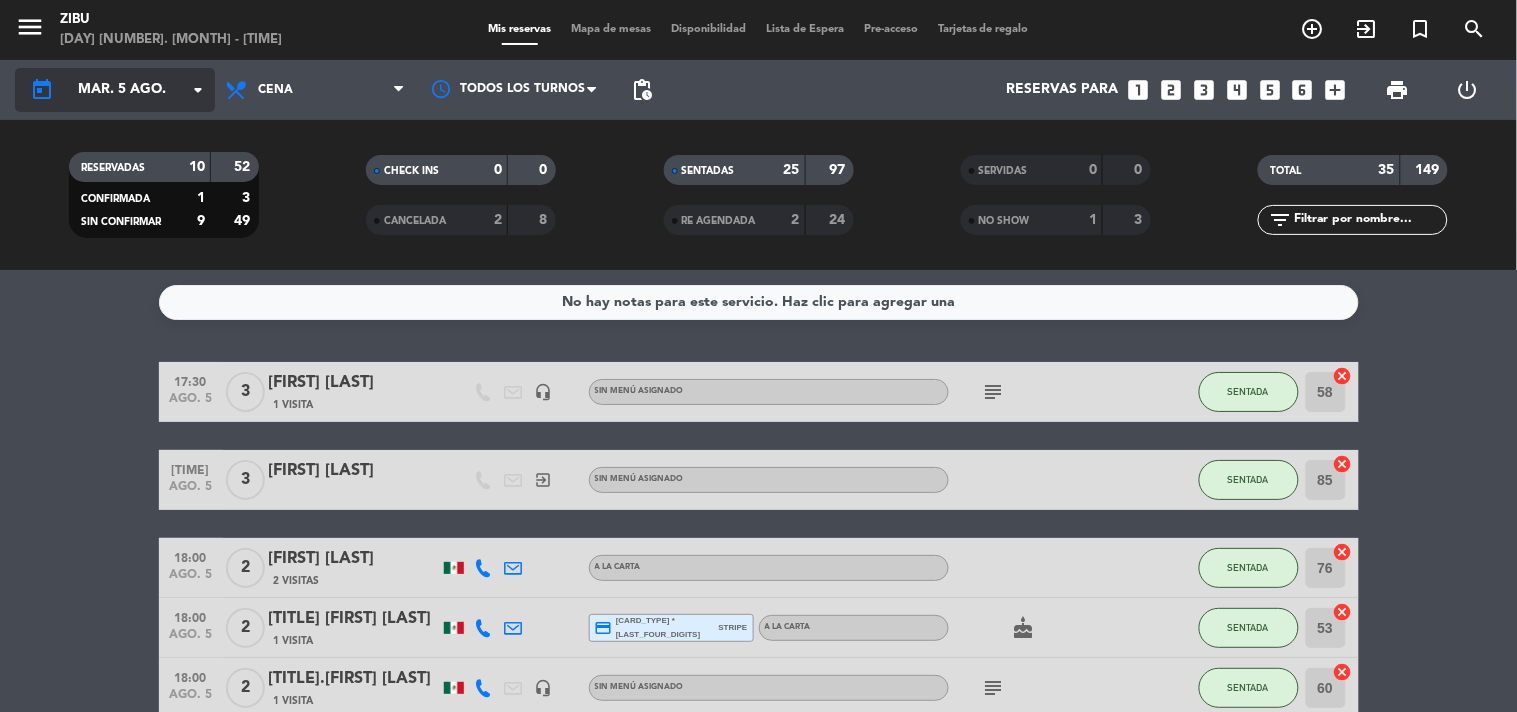 click on "mar. 5 ago." 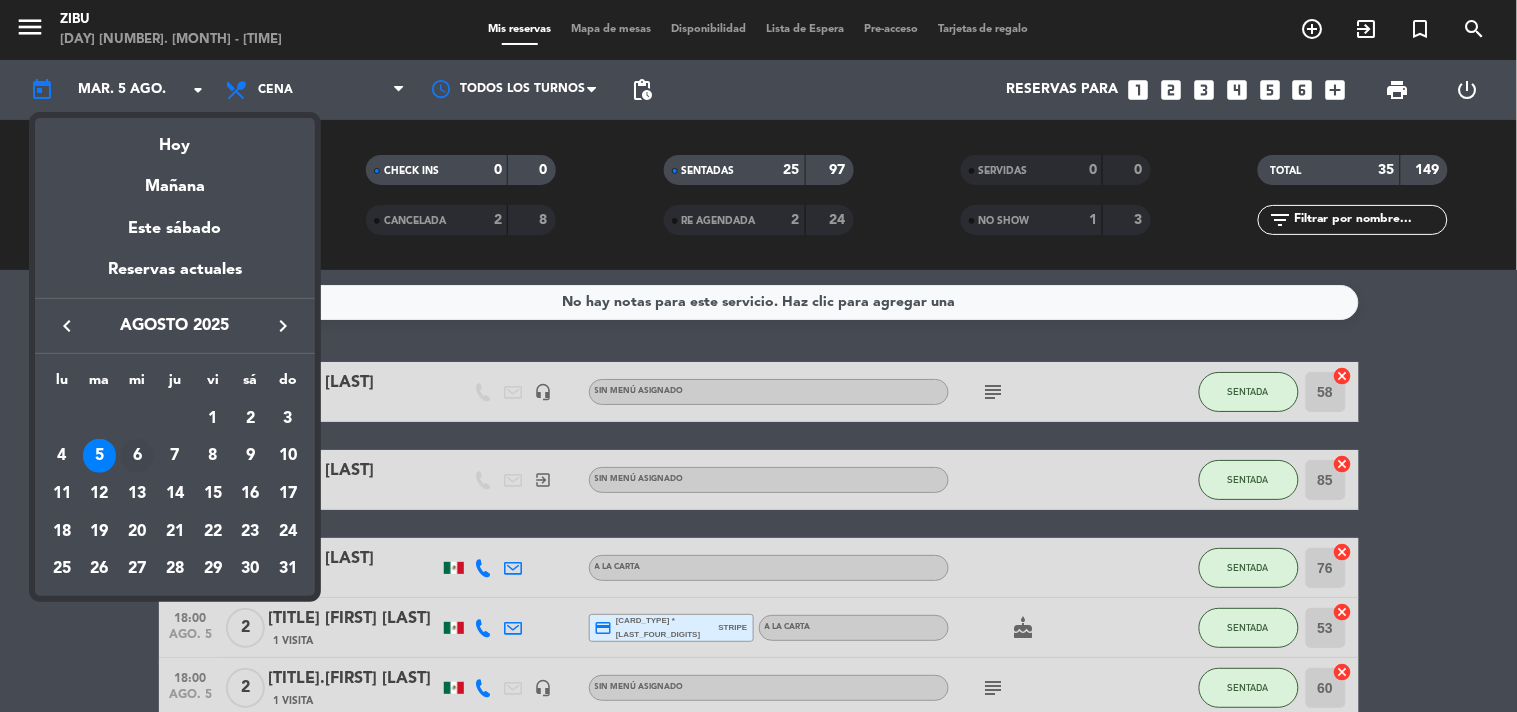 click on "6" at bounding box center (137, 456) 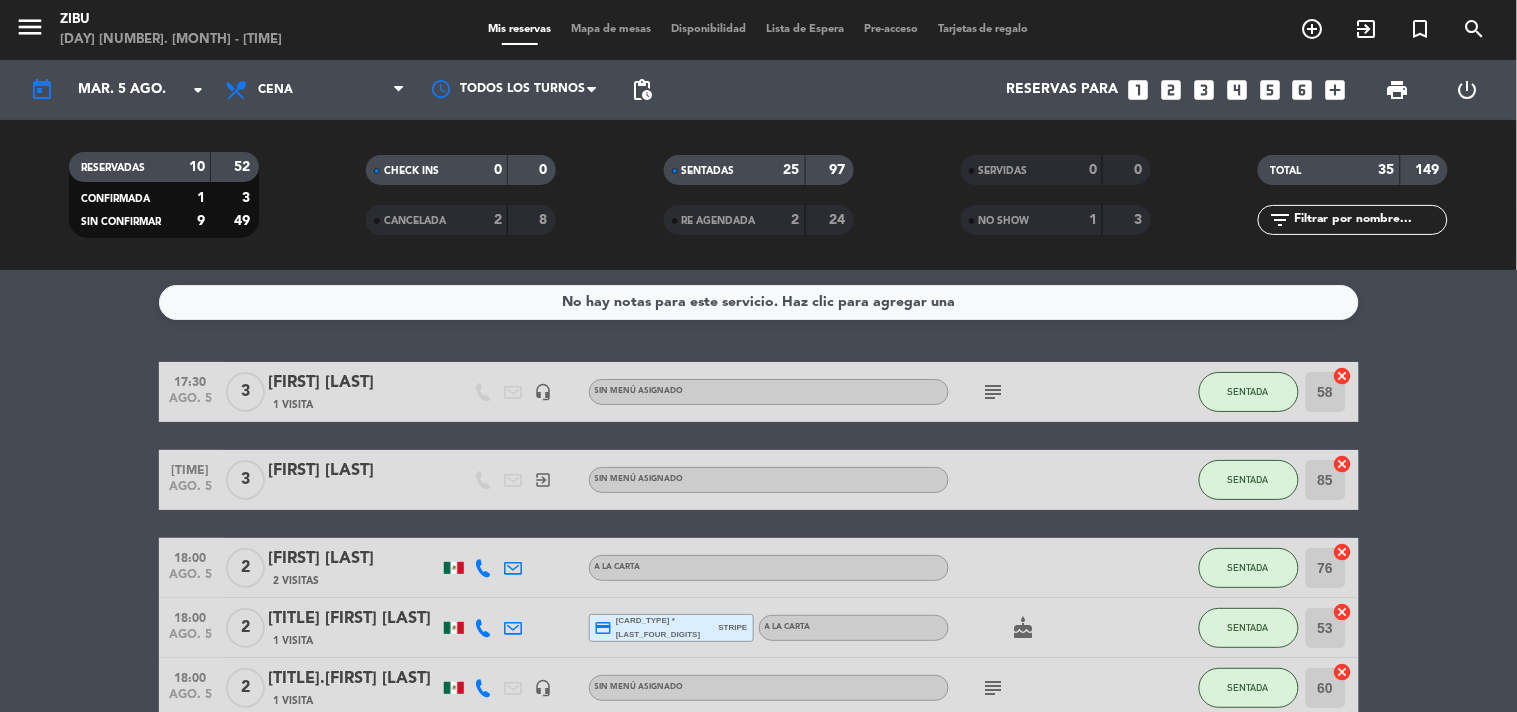 type on "mié. 6 ago." 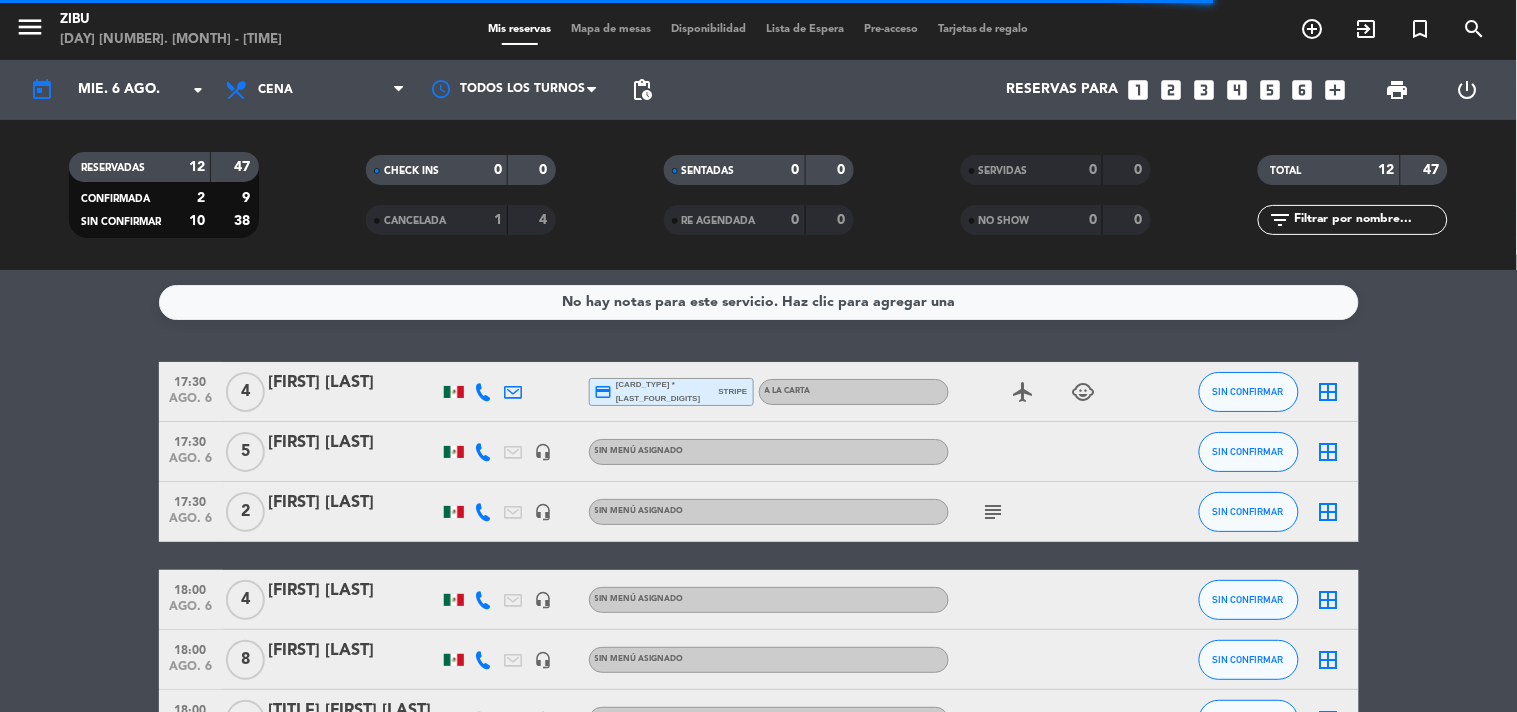 click on "Juan Alberto Cobos" 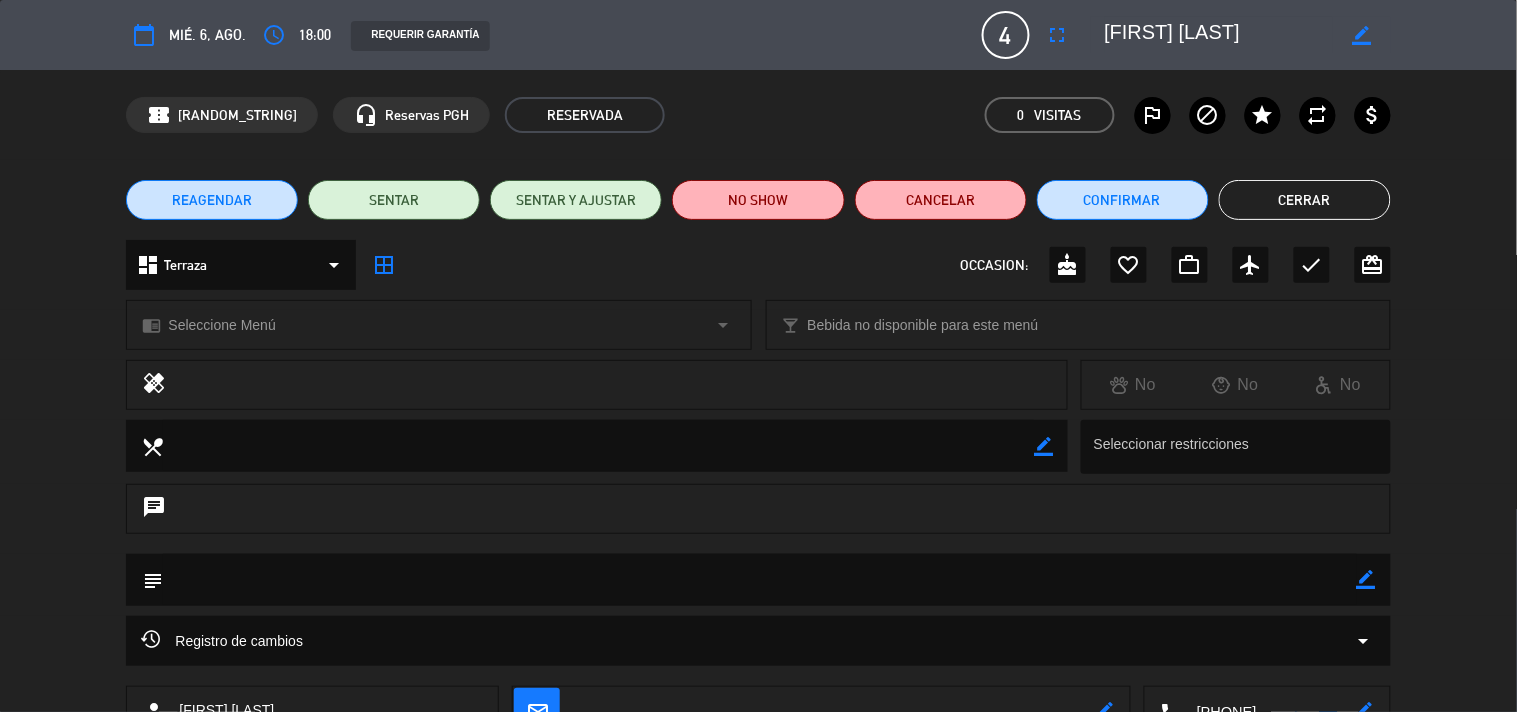 click on "border_color" 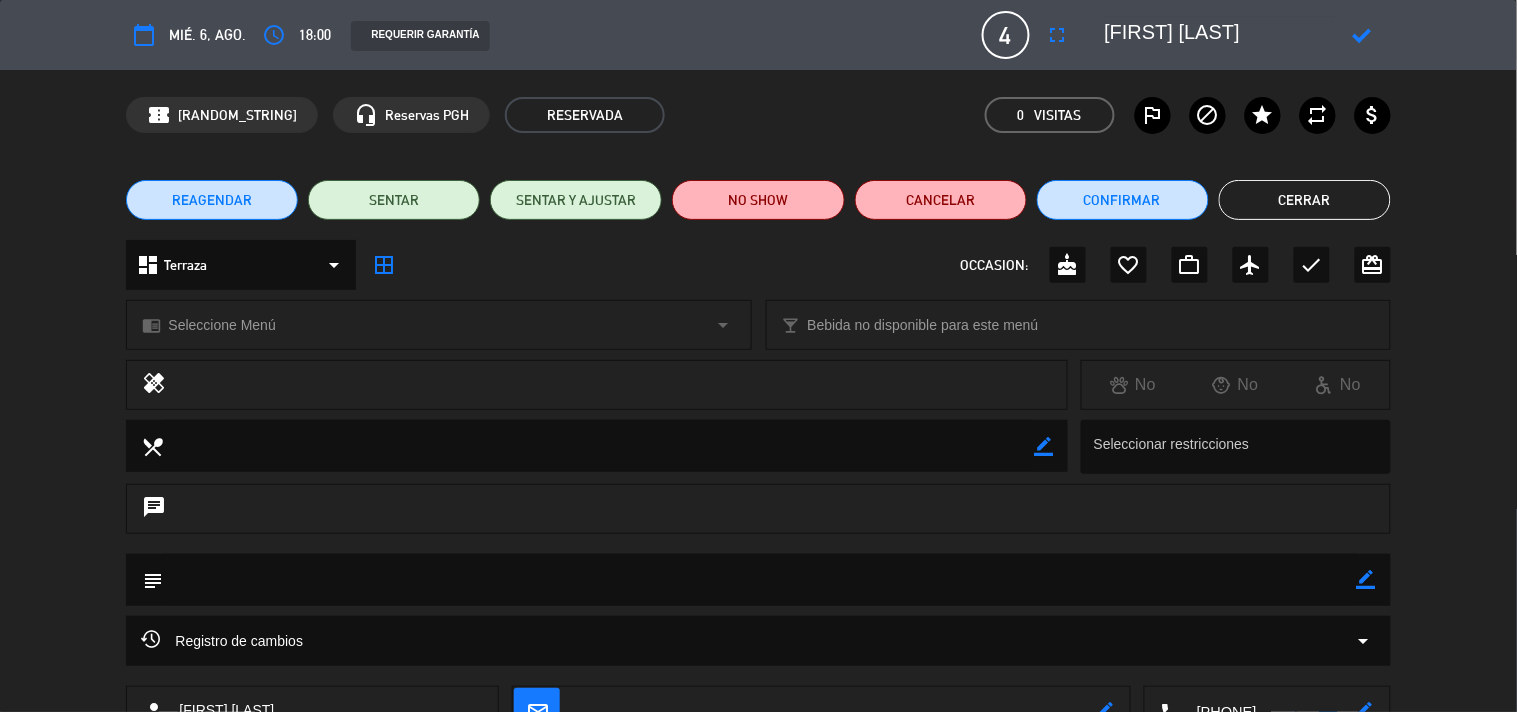 click 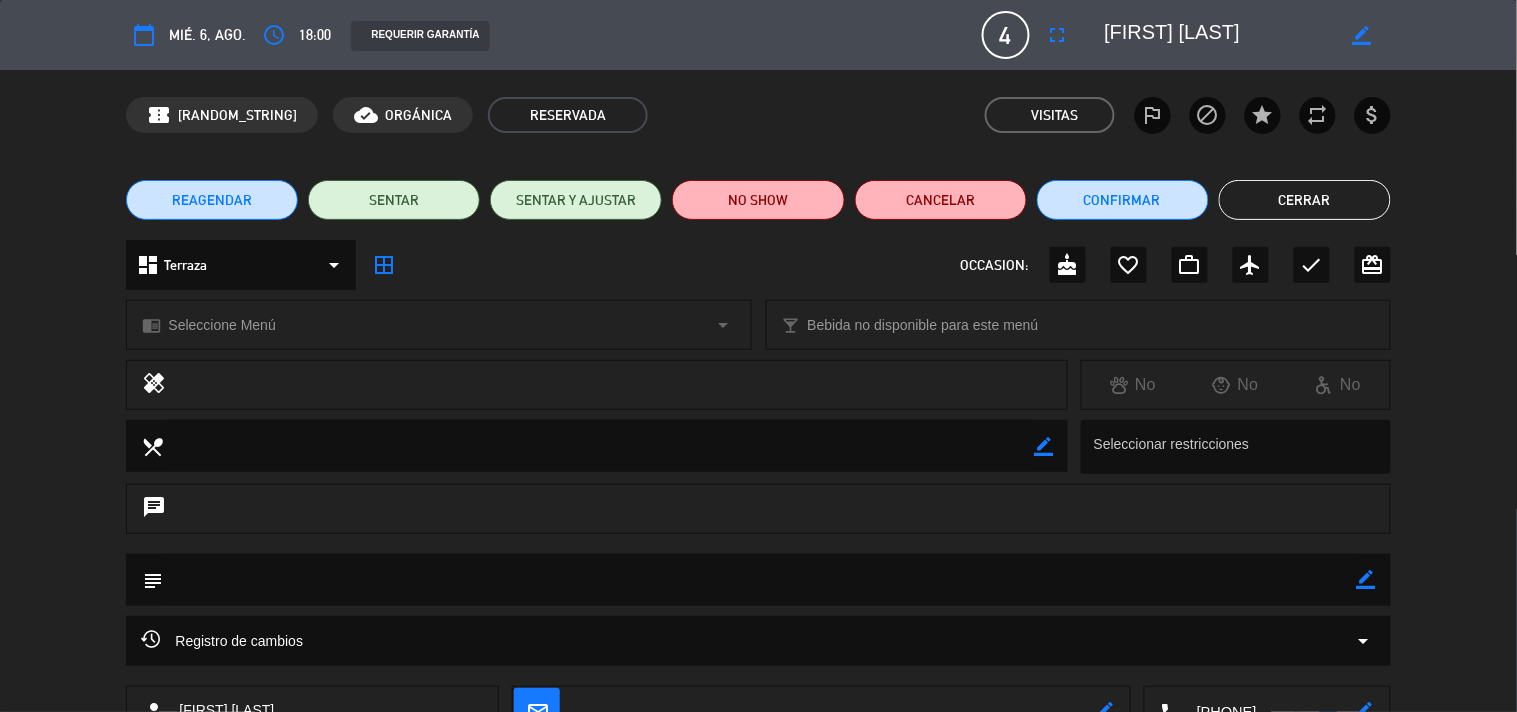 click on "mié. 6, ago." 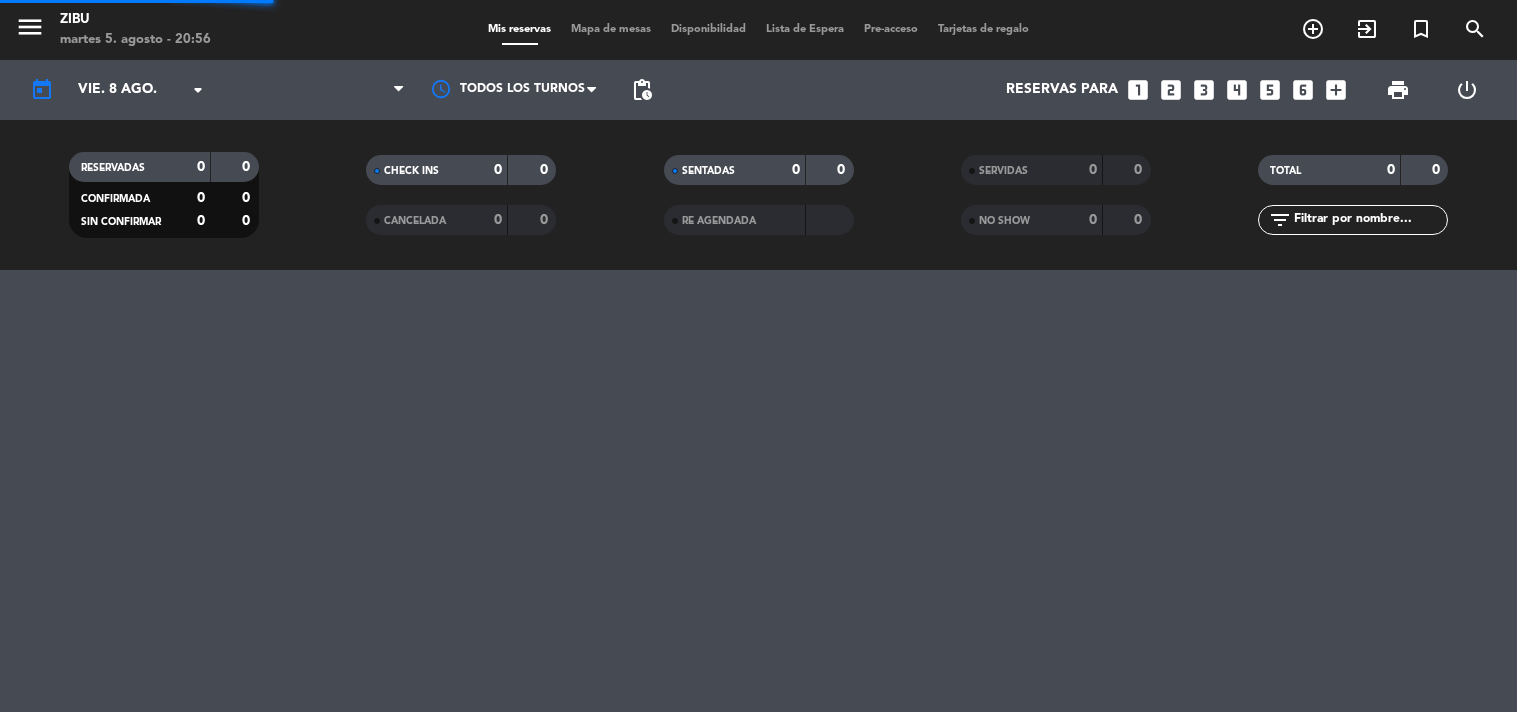 scroll, scrollTop: 0, scrollLeft: 0, axis: both 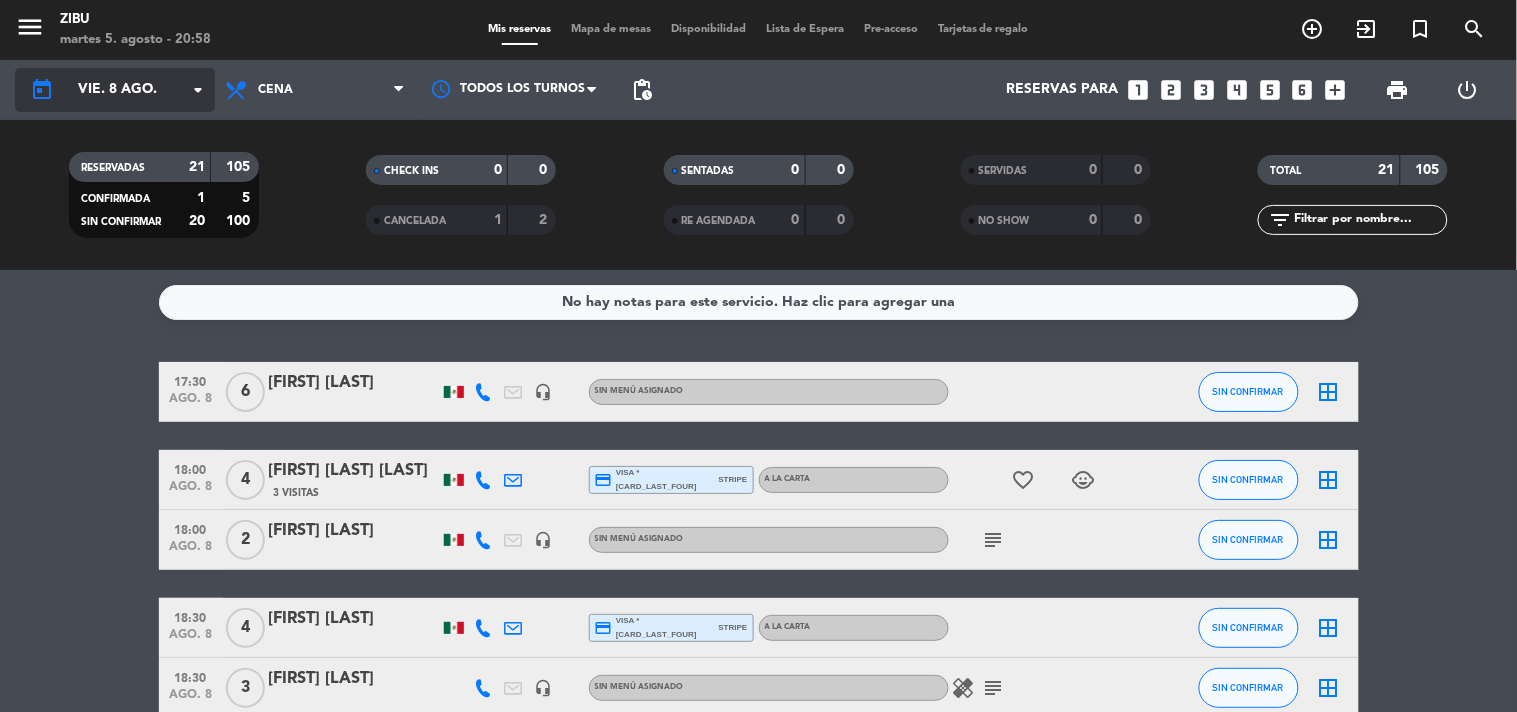 click on "vie. 8 ago." 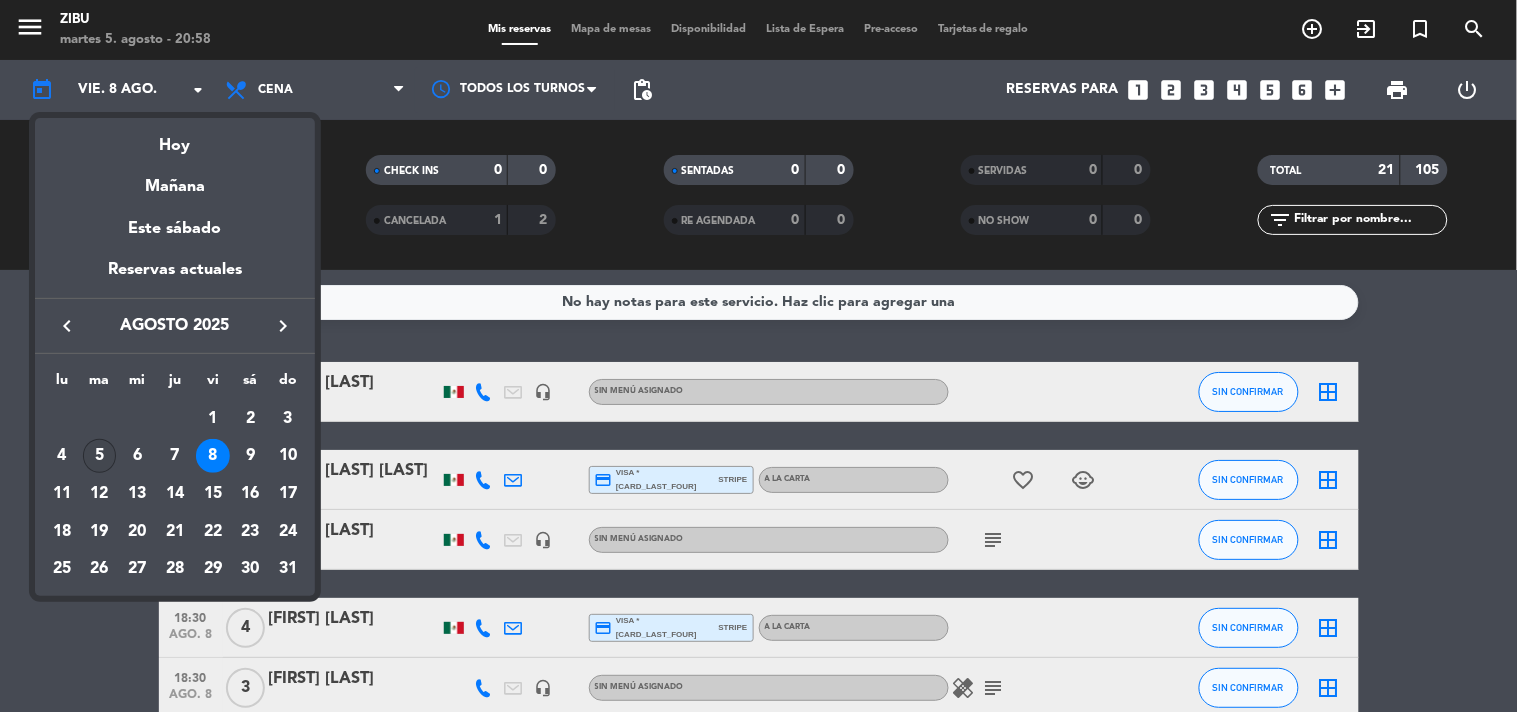 click on "5" at bounding box center (100, 456) 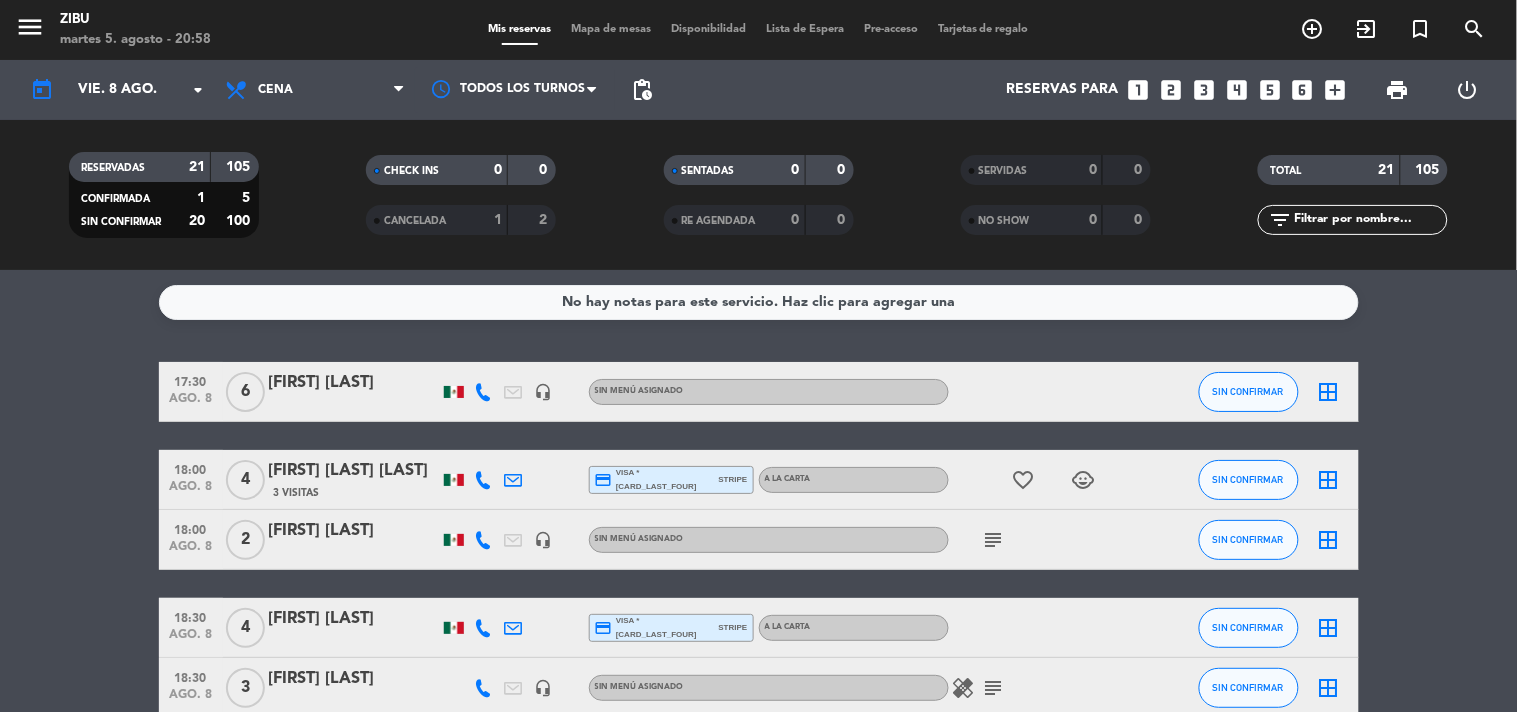 type on "mar. 5 ago." 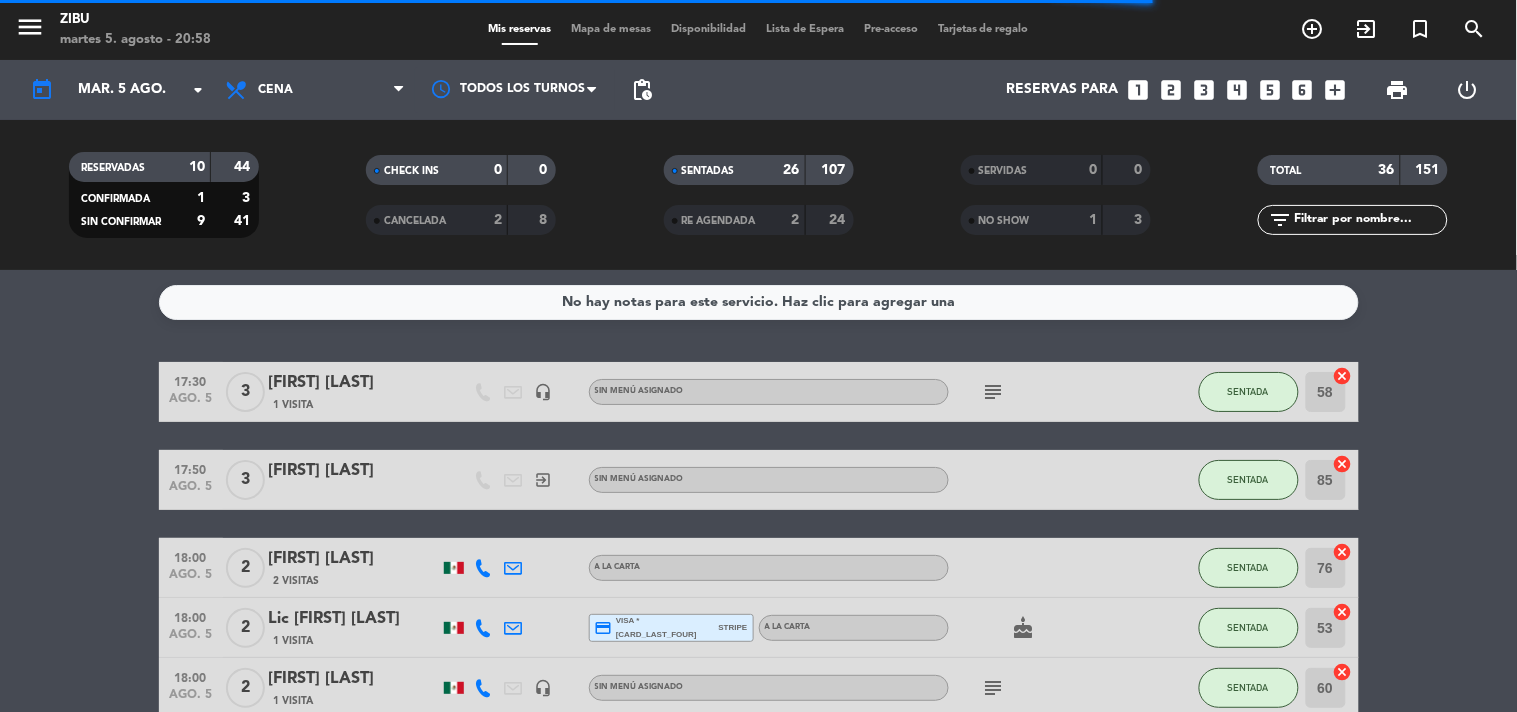 click on "17:30   ago. 5   3   [FIRST] [LAST]    1 Visita   headset_mic  Sin menú asignado  subject  SENTADA 58  cancel   17:50   ago. 5   3   [FIRST] [LAST]   exit_to_app  Sin menú asignado SENTADA 85  cancel   18:00   ago. 5   2   [FIRST] [LAST]   2 Visitas   A LA CARTA SENTADA 76  cancel   18:00   ago. 5   2   Lic [FIRST] [LAST]   1 Visita  credit_card  visa * [CARD_LAST_FOUR]   stripe   A LA CARTA  cake  SENTADA 53  cancel   18:00   ago. 5   2   Sr.[FIRST] [LAST]   1 Visita   headset_mic  Sin menú asignado  subject  SENTADA 60  cancel   18:12   ago. 5   4   [FIRST] [LAST]   exit_to_app  Sin menú asignado SENTADA 56  cancel   18:25   ago. 5   2   [FIRST] [LAST]   exit_to_app  Sin menú asignado SENTADA 61  cancel   18:30   ago. 5   2   [FIRST] [LAST]   4 Visitas  credit_card  visa * [CARD_LAST_FOUR]   stripe   A LA CARTA  cake  SENTADA 71  cancel   18:30   ago. 5   11   [FIRST] [LAST]  [LAST]   1 Visita   headset_mic  Sin menú asignado  subject  SENTADA 63  cancel   18:30   ago. 5   3   [FIRST] [LAST]   1 Visita  credit_card  stripe  52" 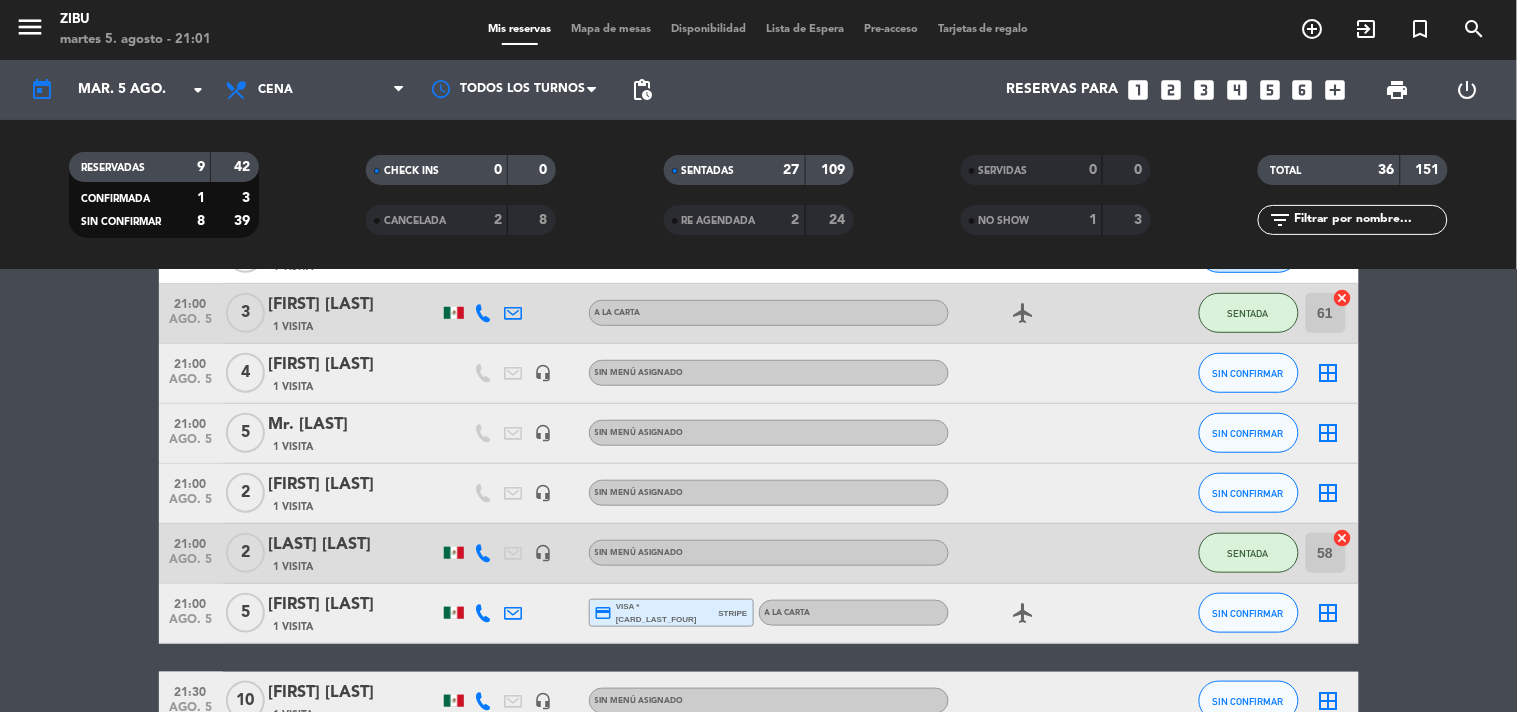 scroll, scrollTop: 2508, scrollLeft: 0, axis: vertical 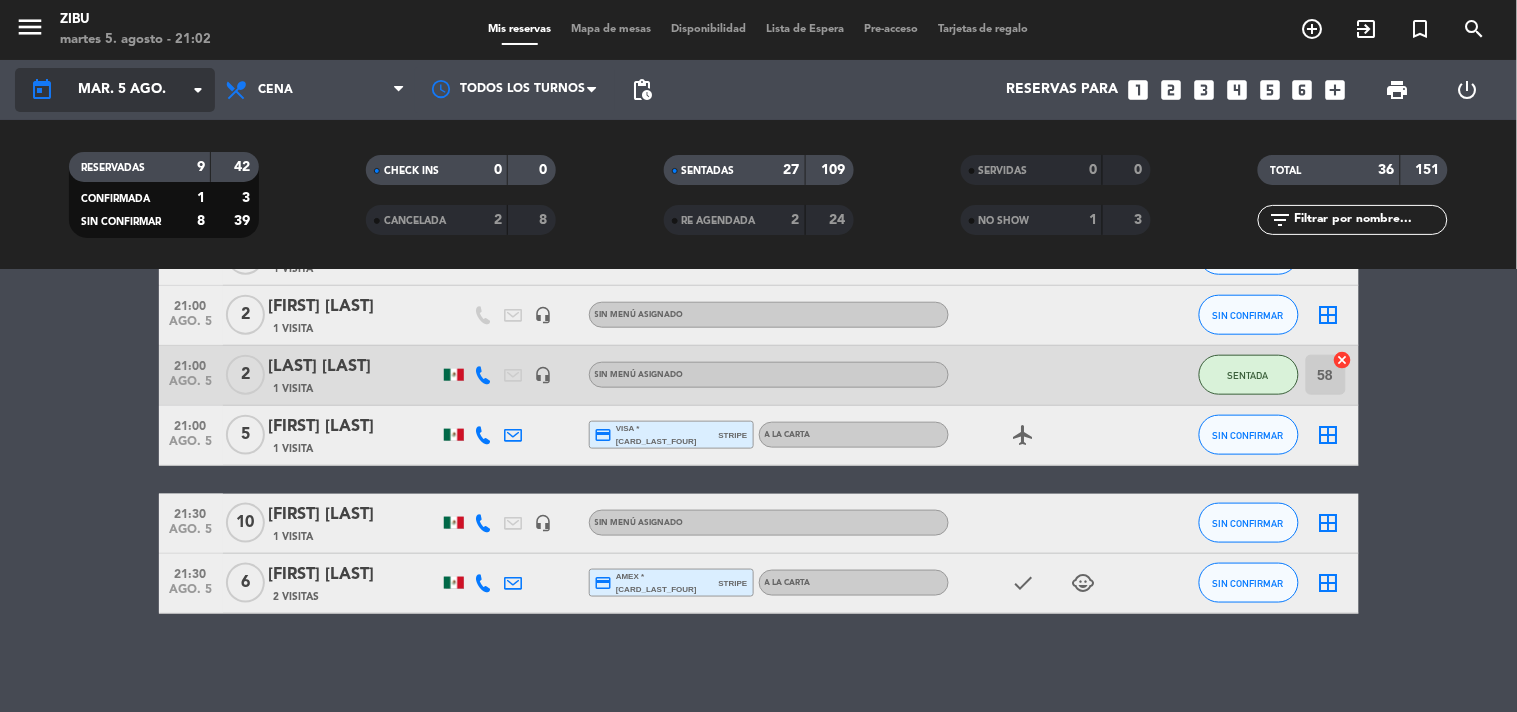 click on "mar. 5 ago." 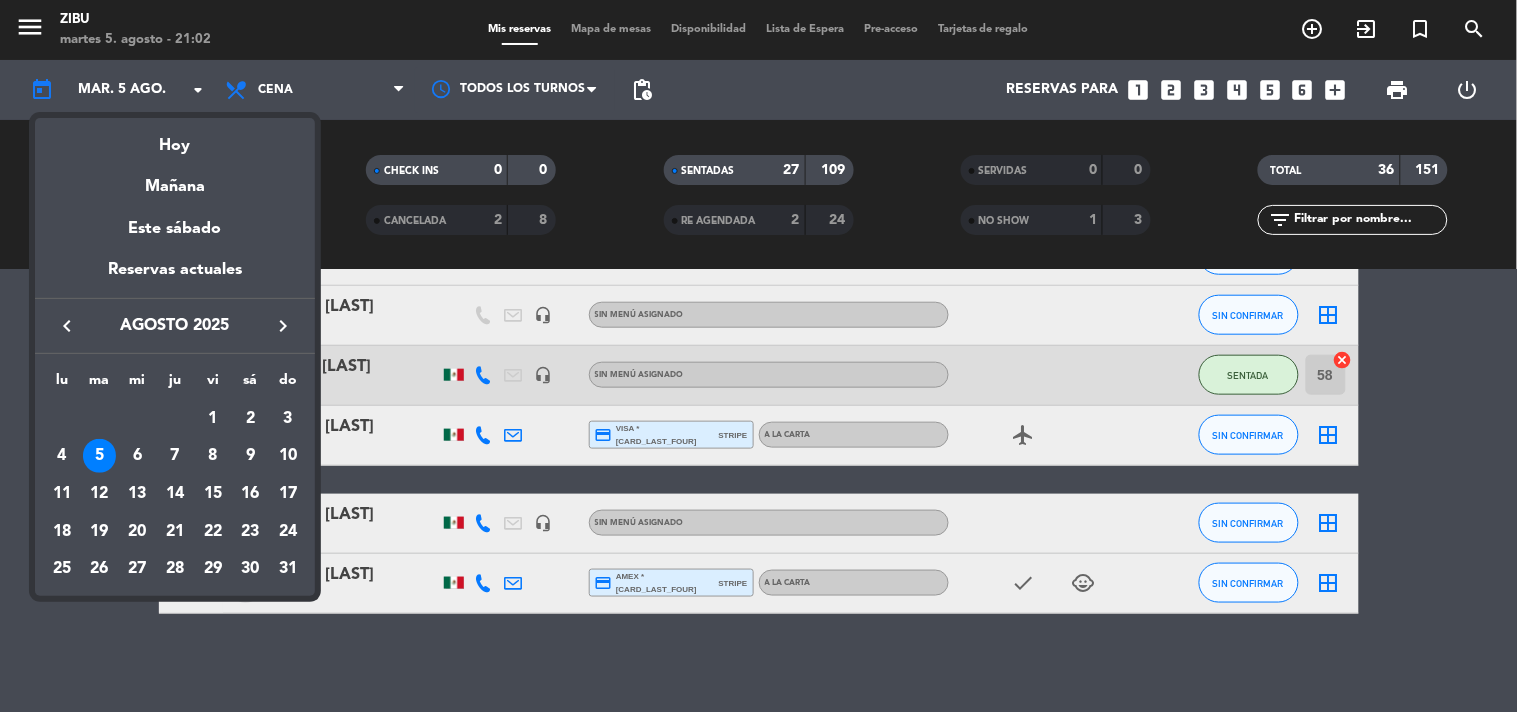 click at bounding box center (758, 356) 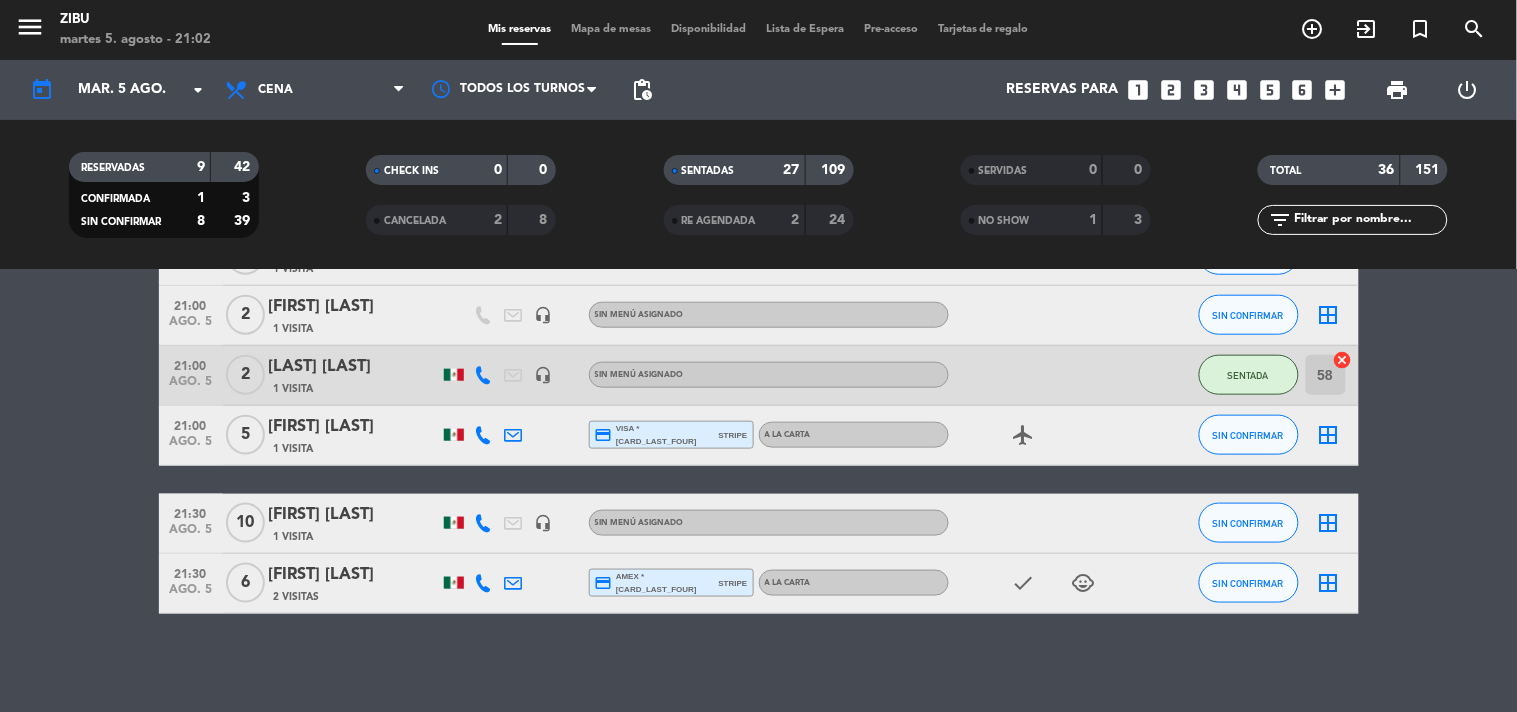 click on "add_circle_outline" at bounding box center (1313, 29) 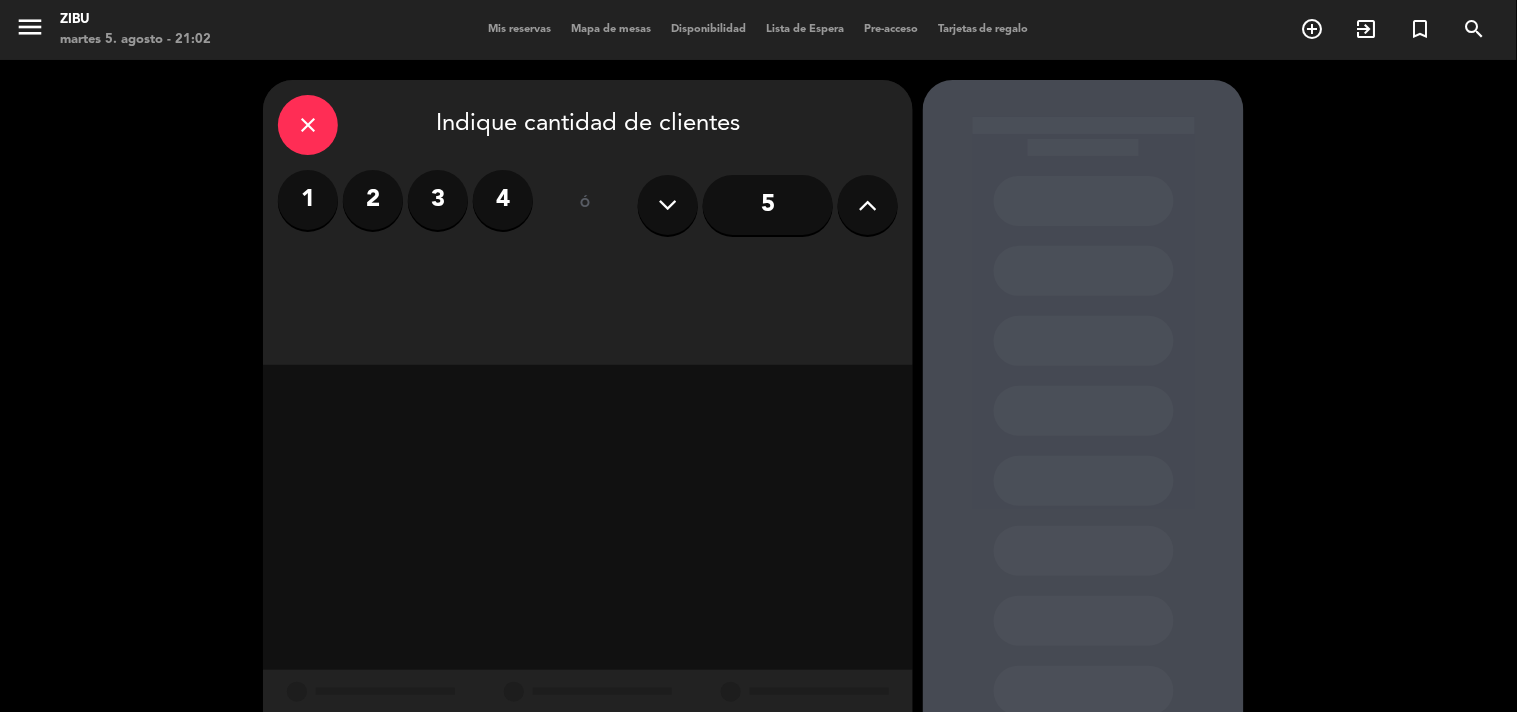 click on "4" at bounding box center (503, 200) 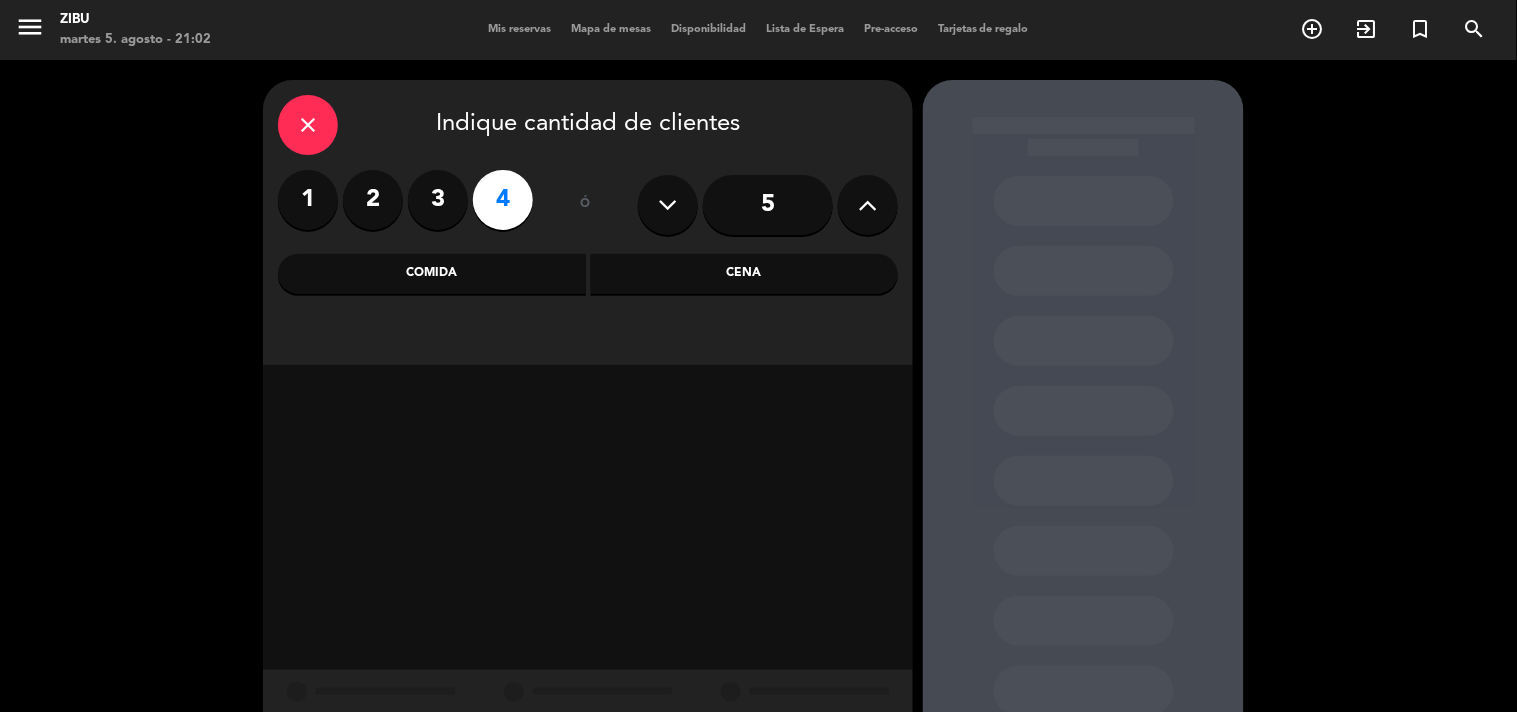 click on "Cena" at bounding box center [745, 274] 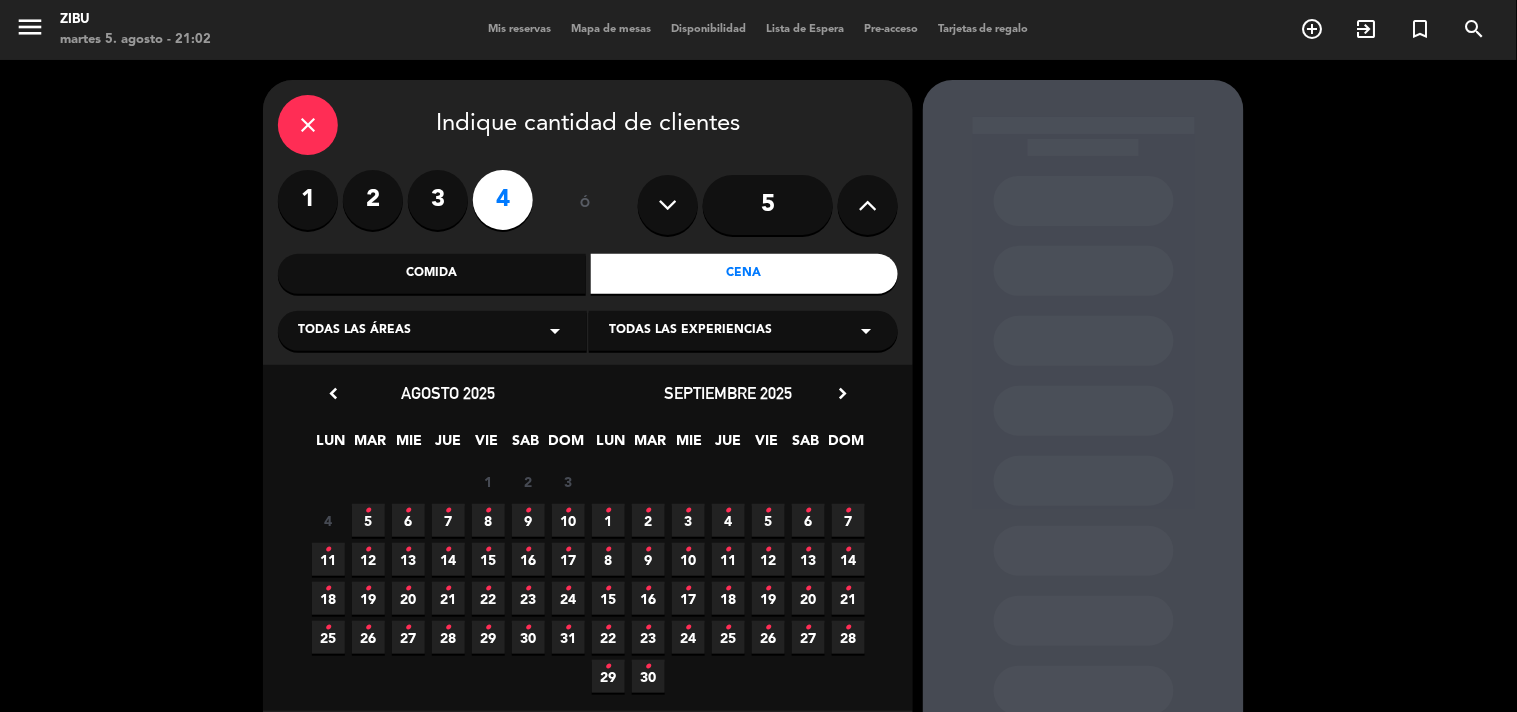 click on "7  •" at bounding box center [448, 520] 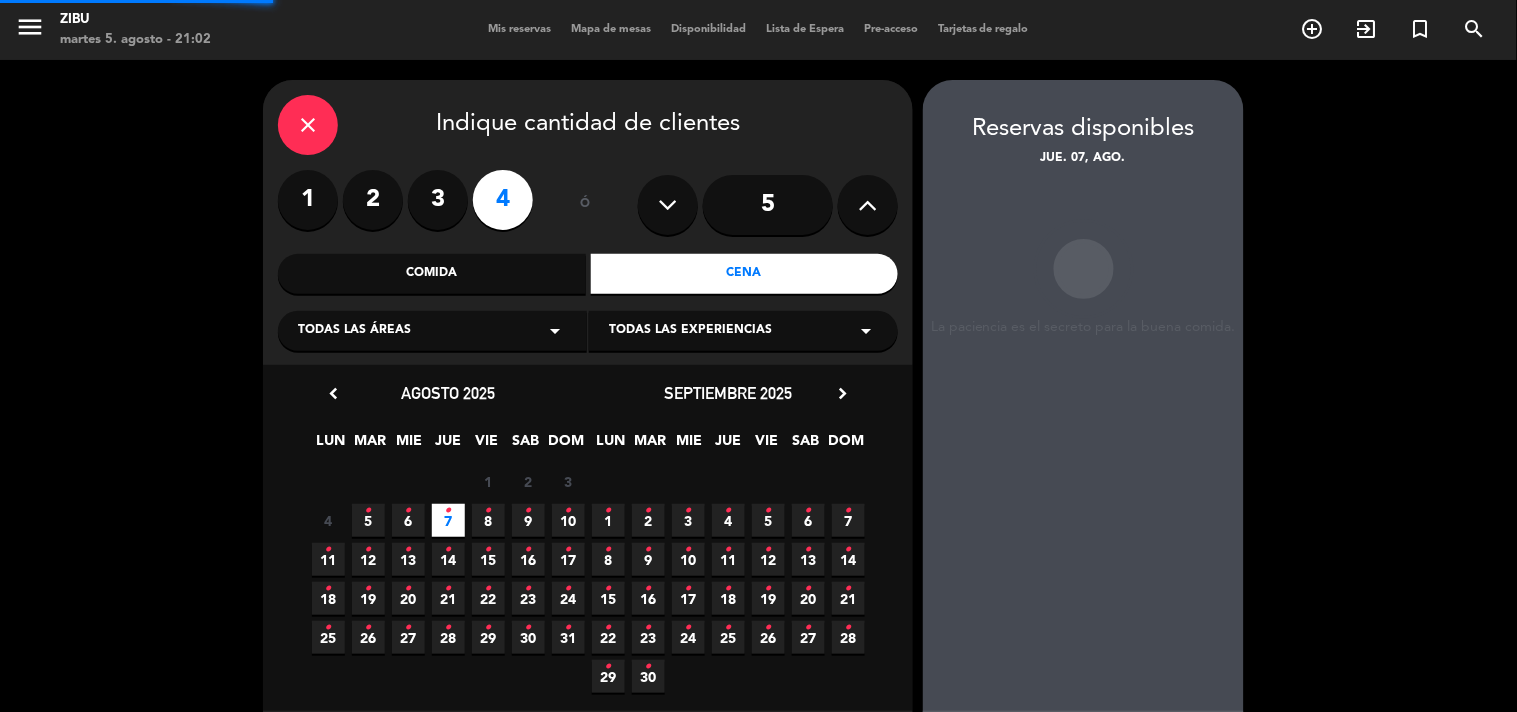 scroll, scrollTop: 80, scrollLeft: 0, axis: vertical 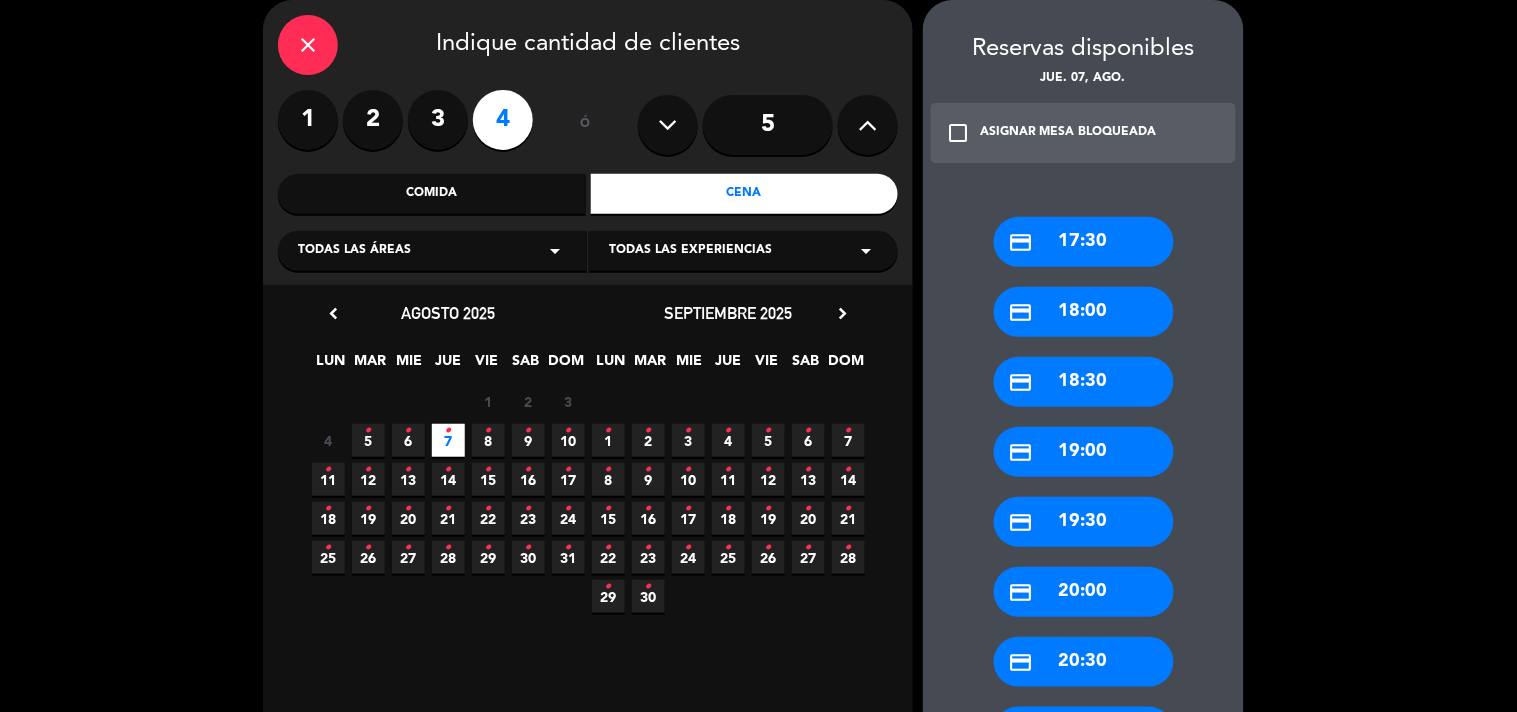 click on "credit_card  19:00" at bounding box center [1084, 452] 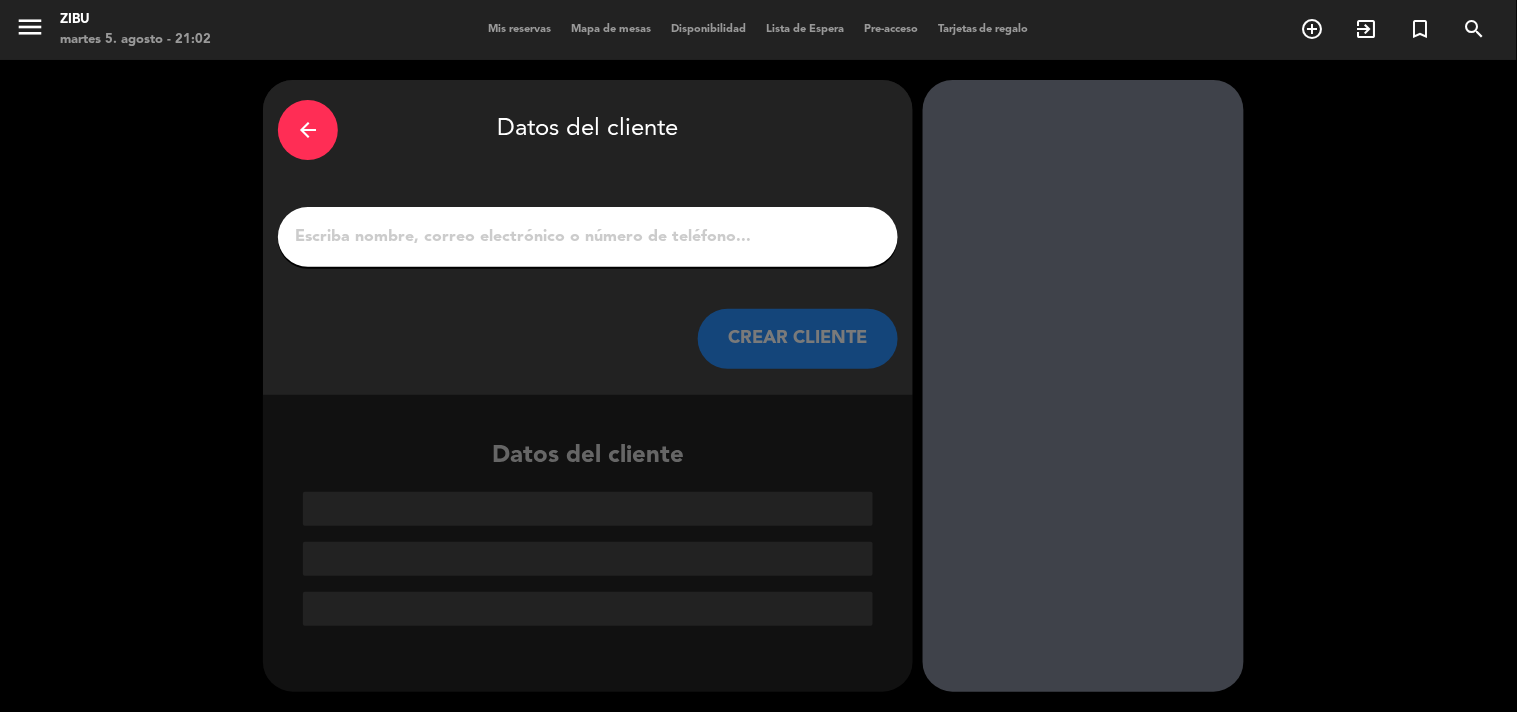 scroll, scrollTop: 0, scrollLeft: 0, axis: both 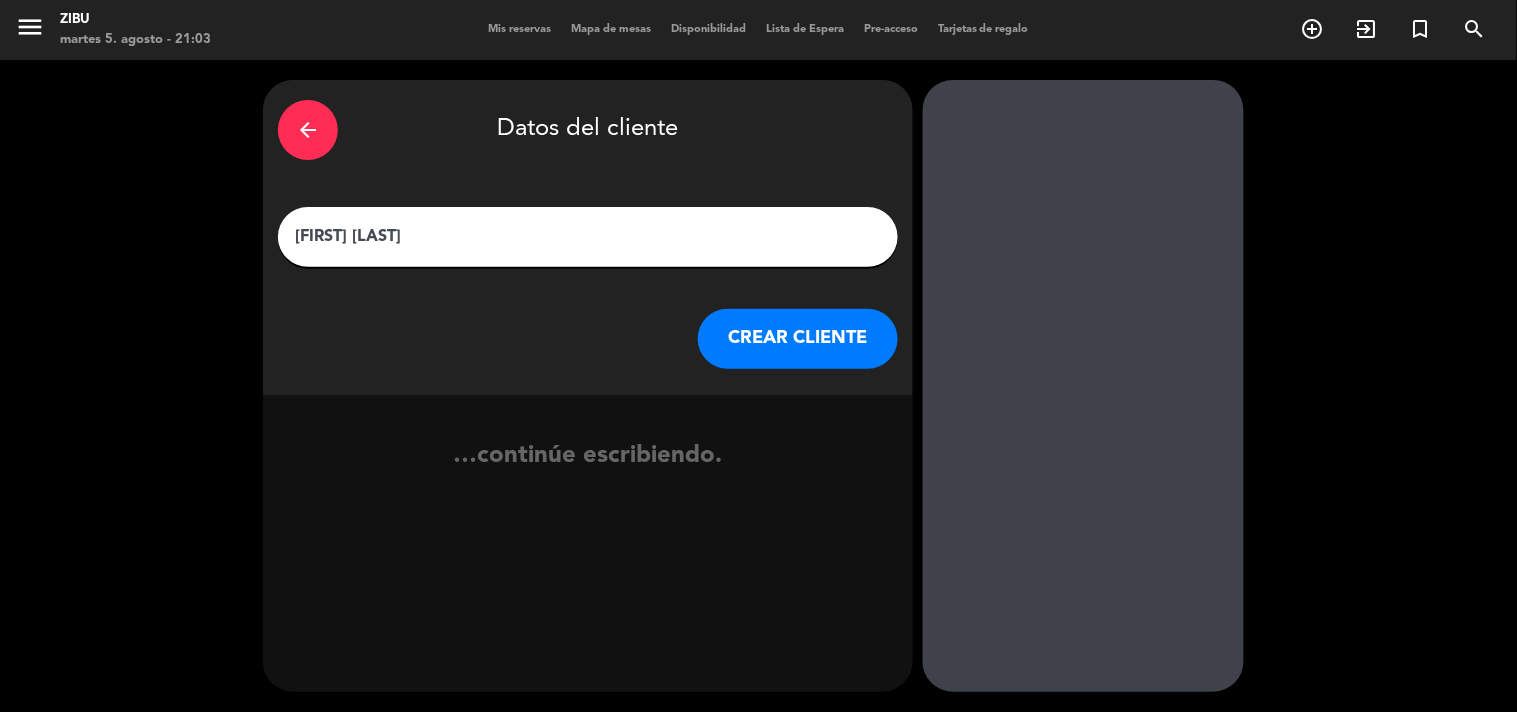 type on "[FIRST] [LAST]" 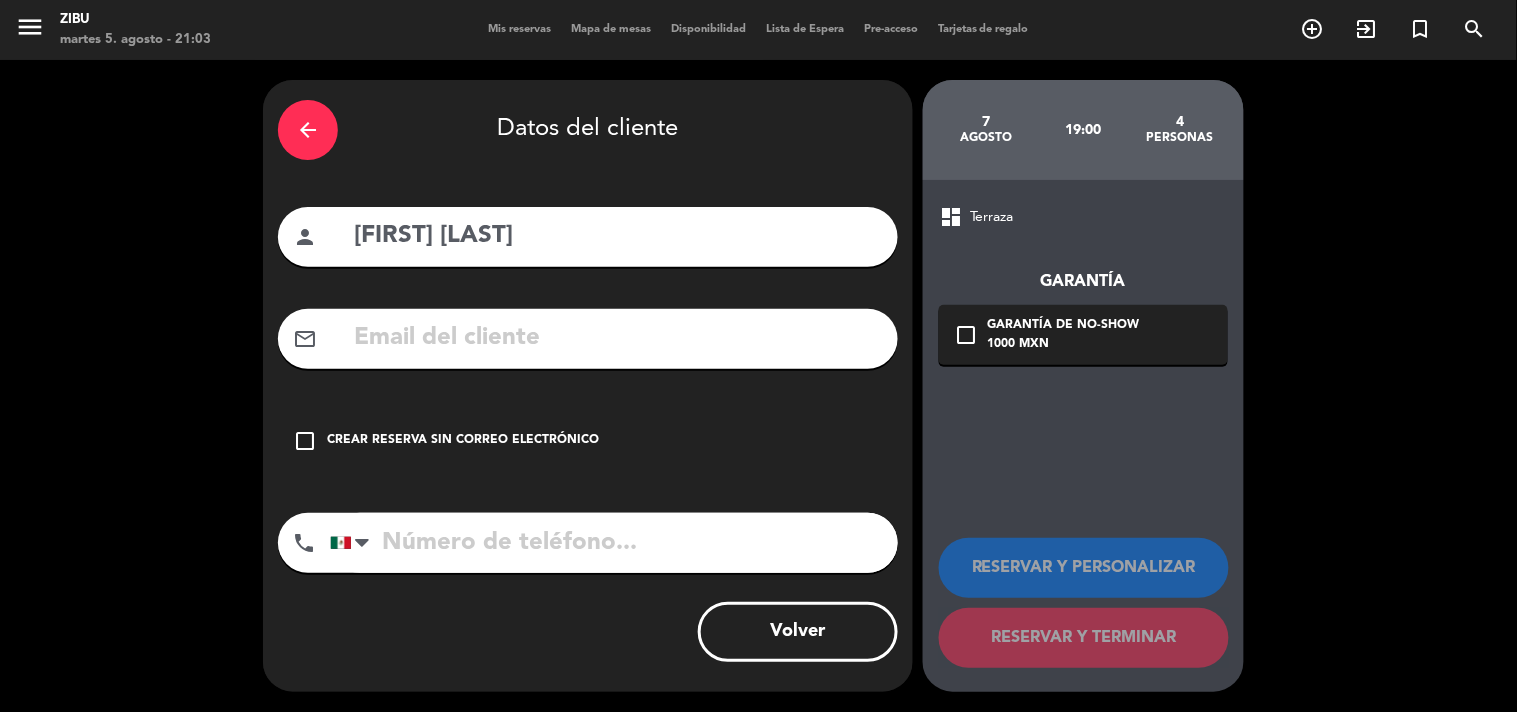 click on "check_box_outline_blank" at bounding box center (305, 441) 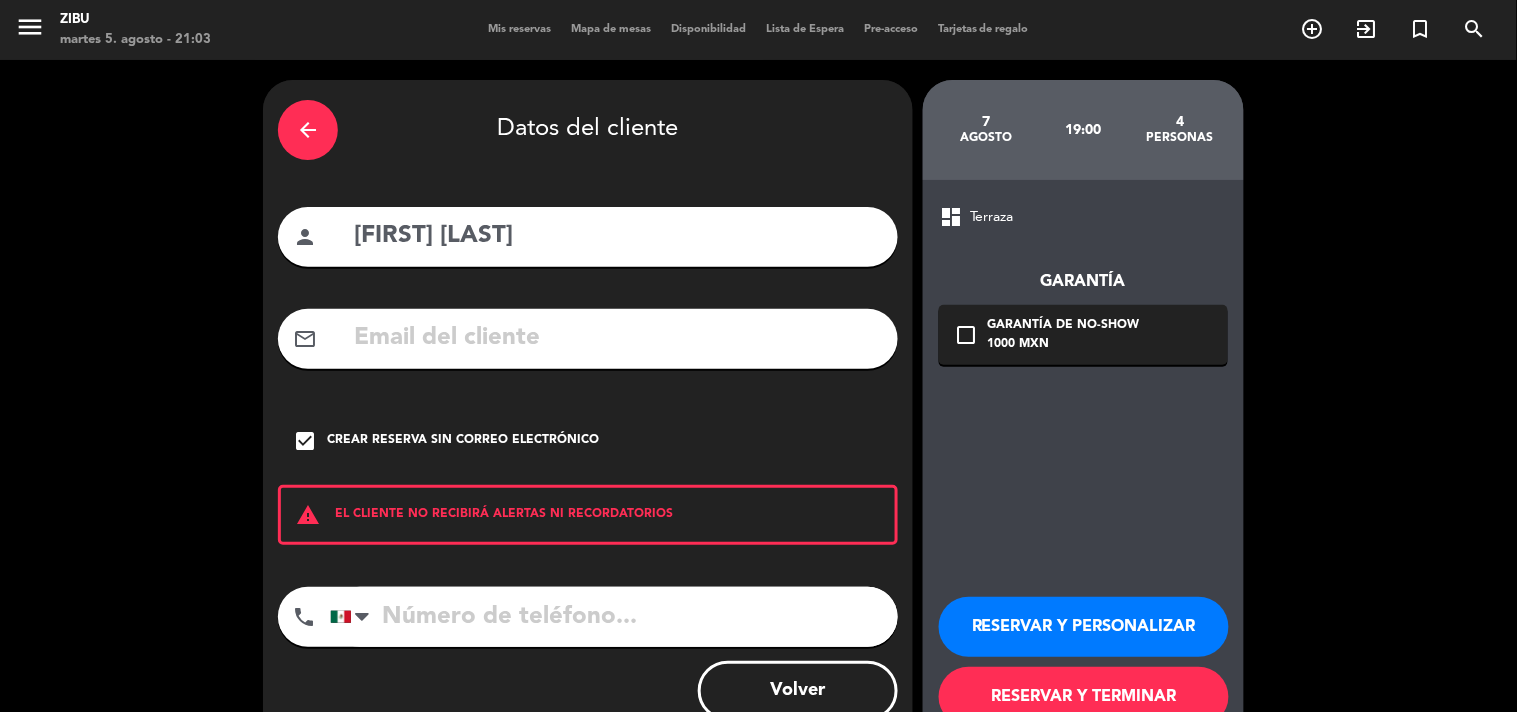 click at bounding box center [614, 617] 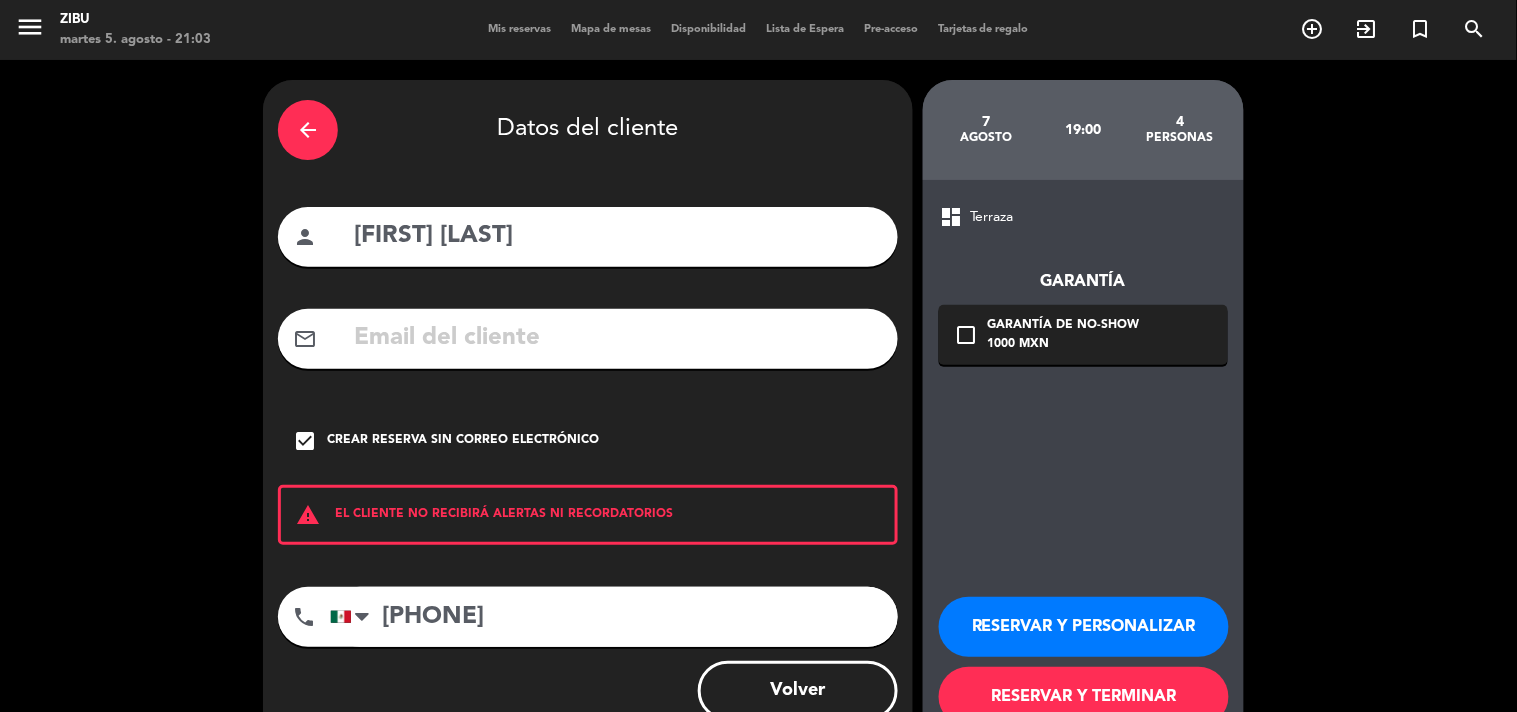 type on "[PHONE]" 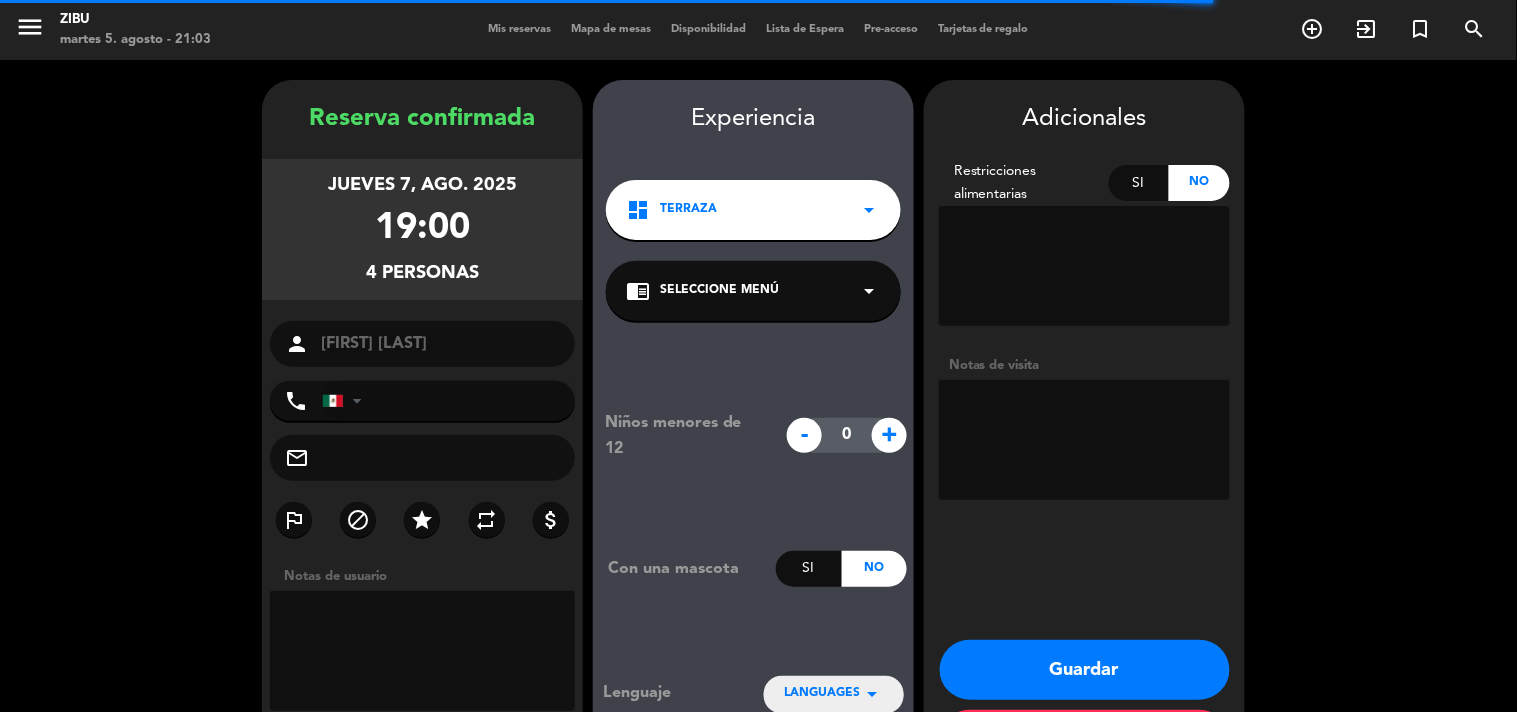 type on "[PHONE]" 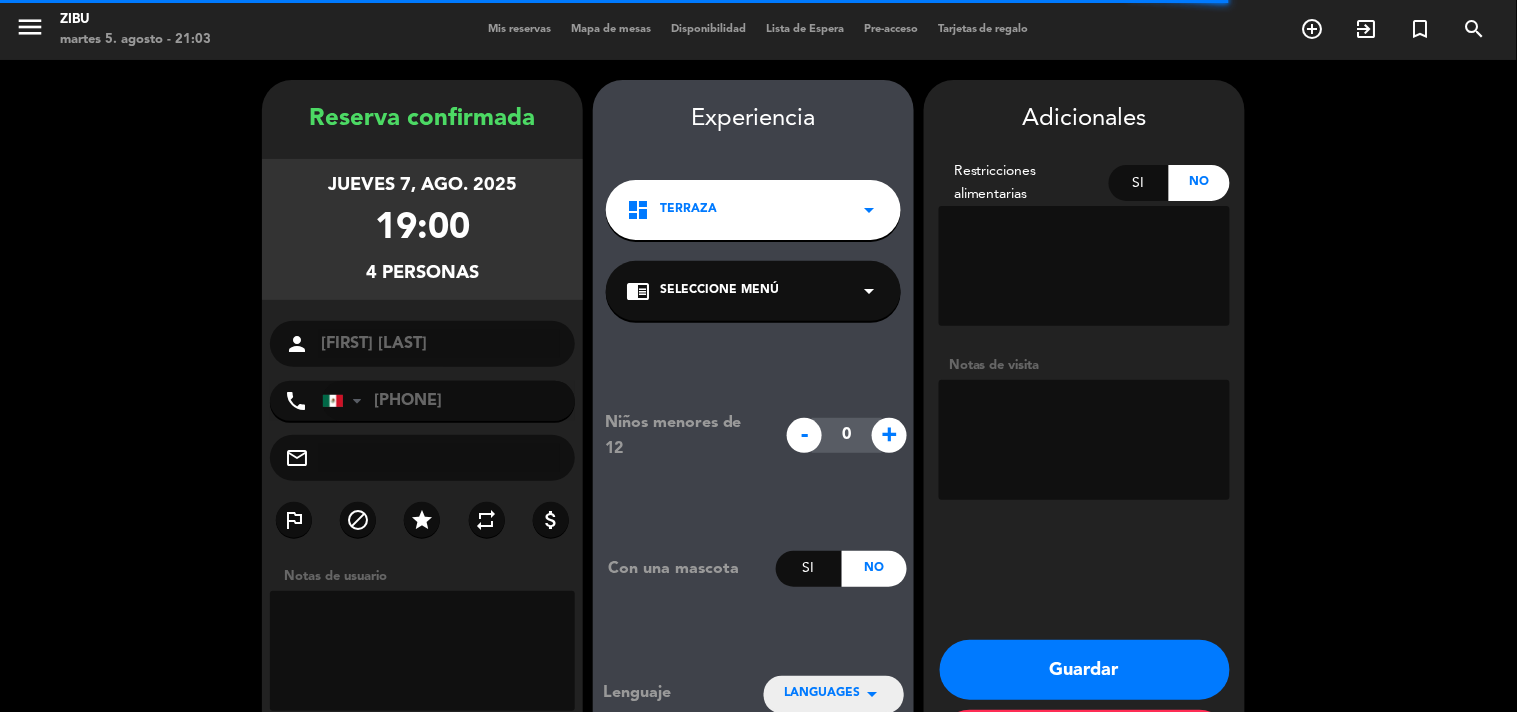 scroll, scrollTop: 80, scrollLeft: 0, axis: vertical 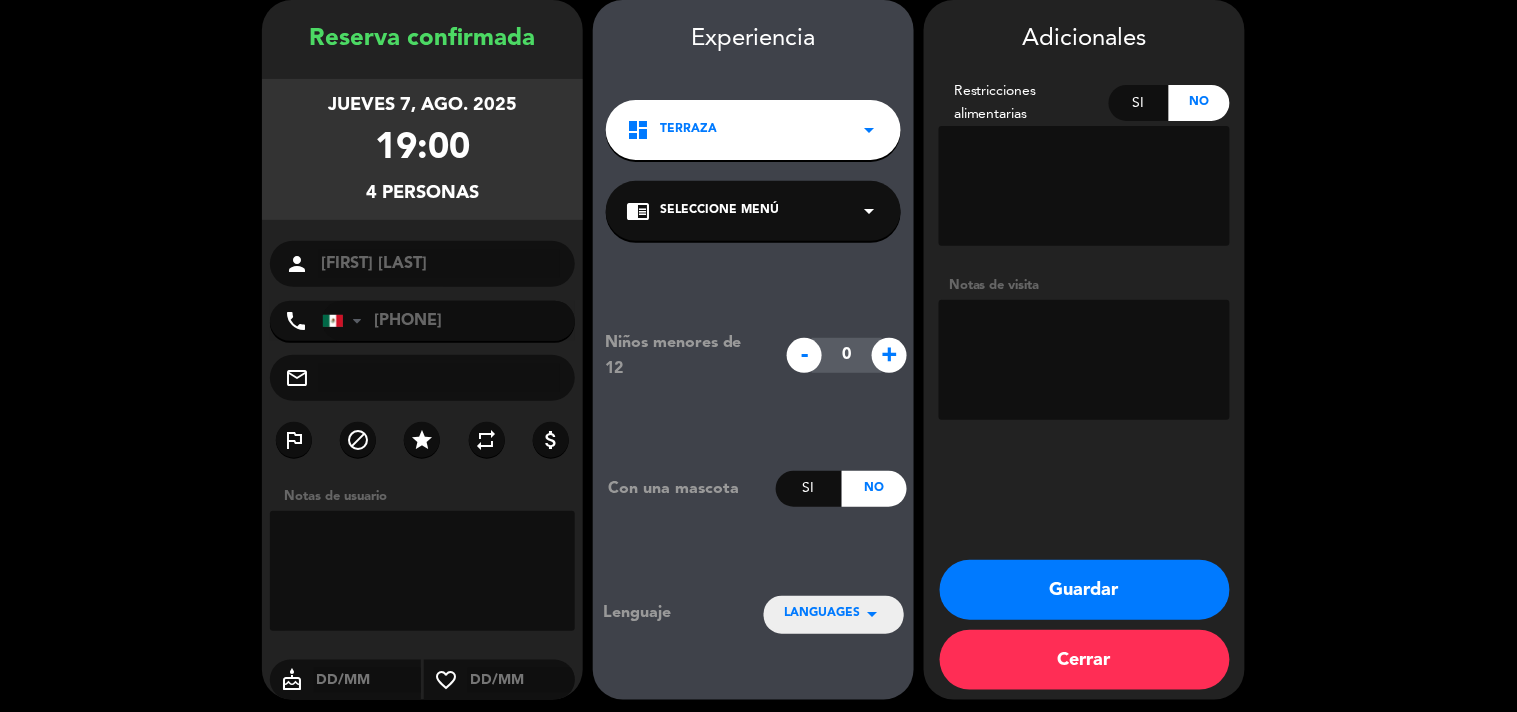 click on "Guardar" at bounding box center [1085, 590] 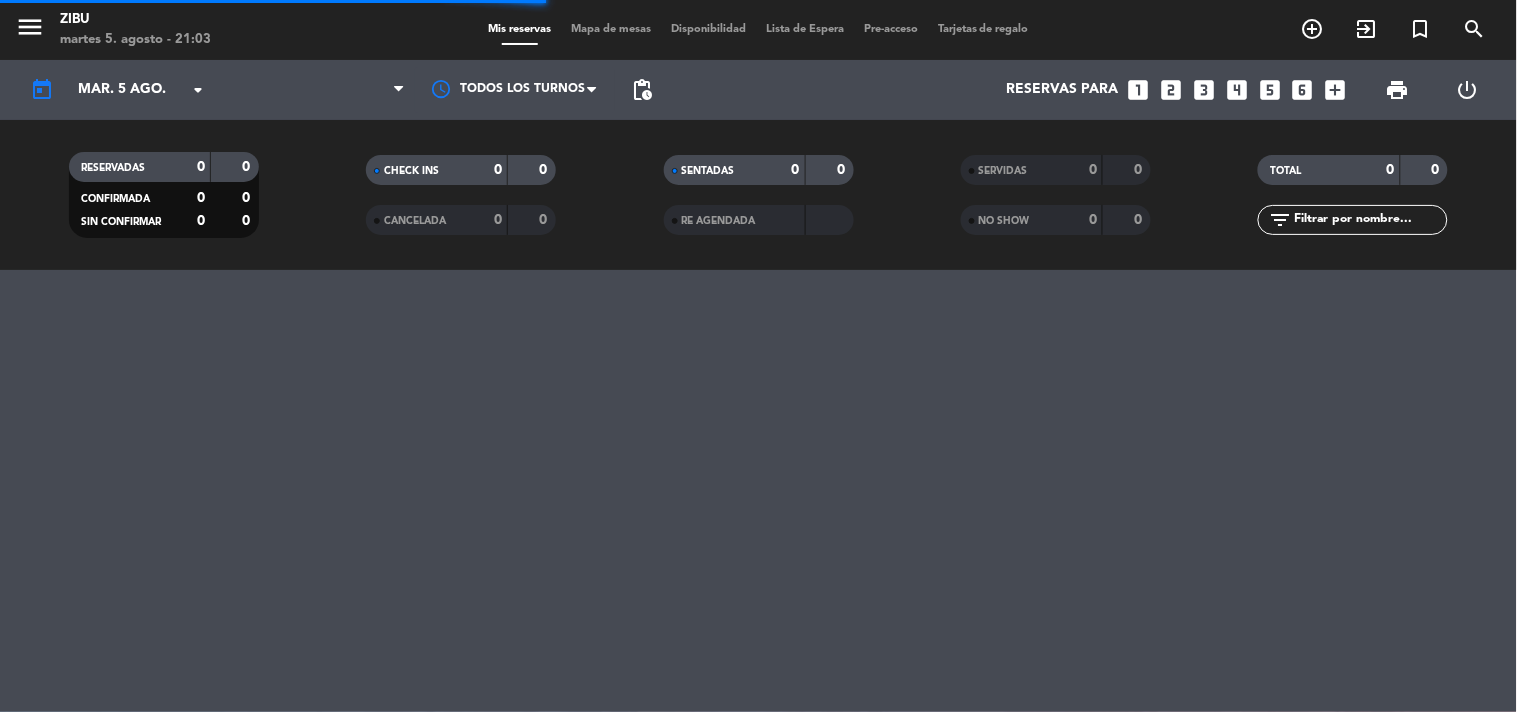 scroll, scrollTop: 0, scrollLeft: 0, axis: both 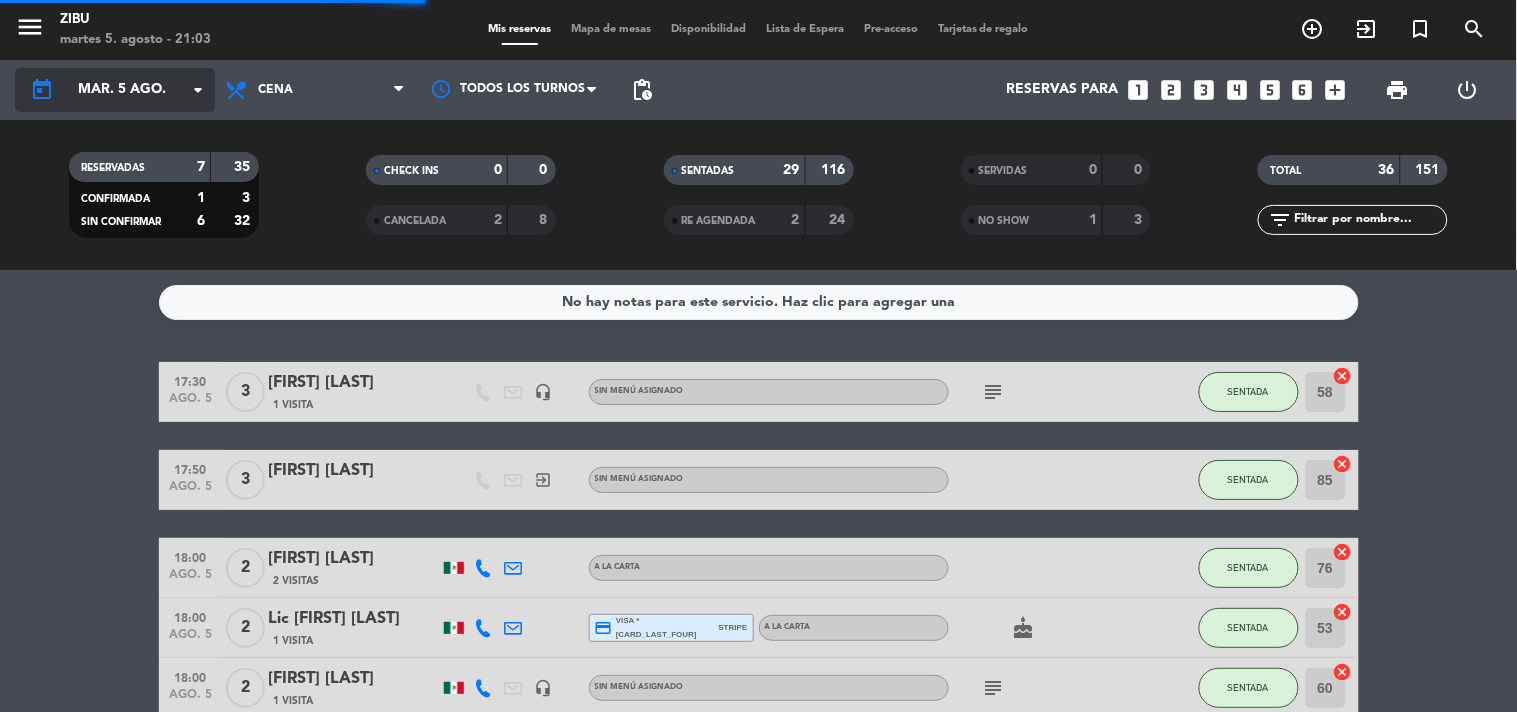 click on "mar. 5 ago." 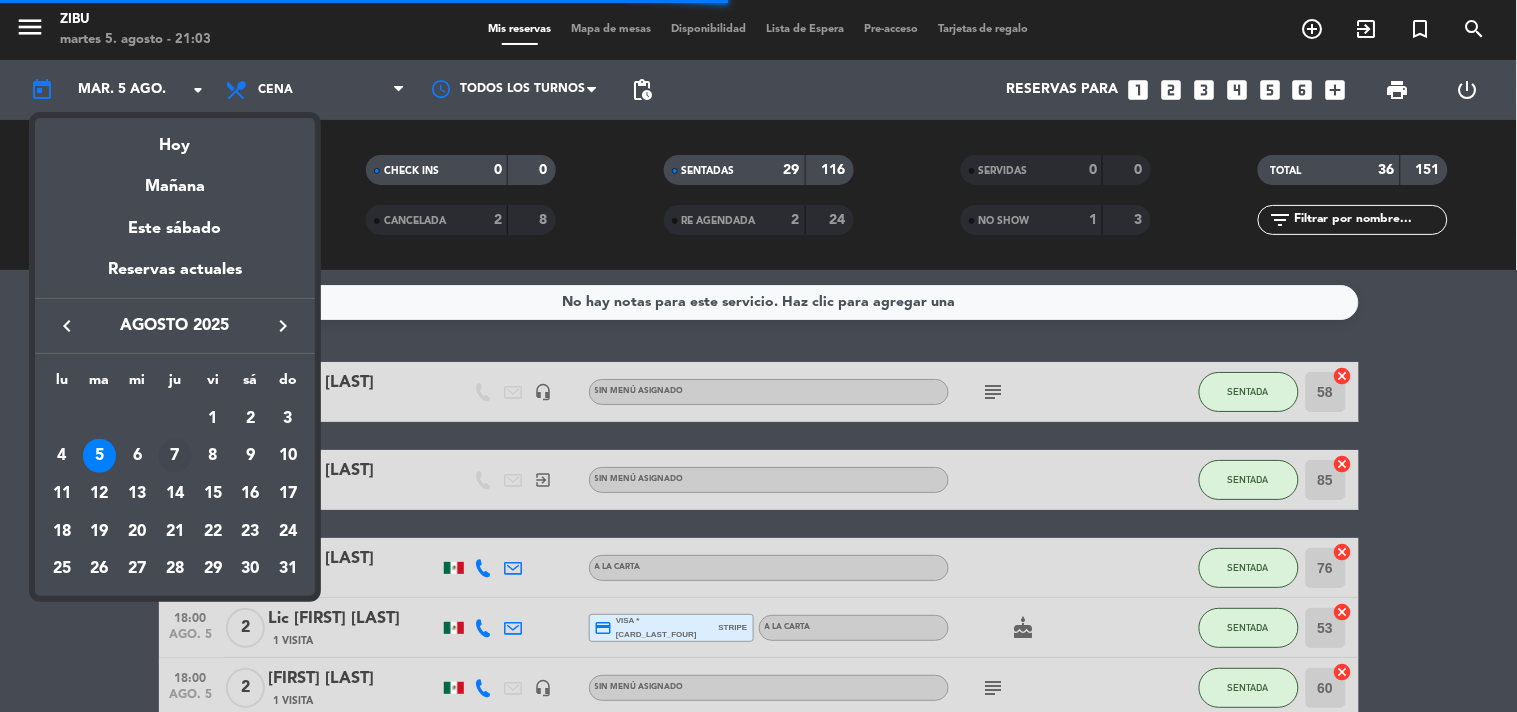 click on "7" at bounding box center [175, 456] 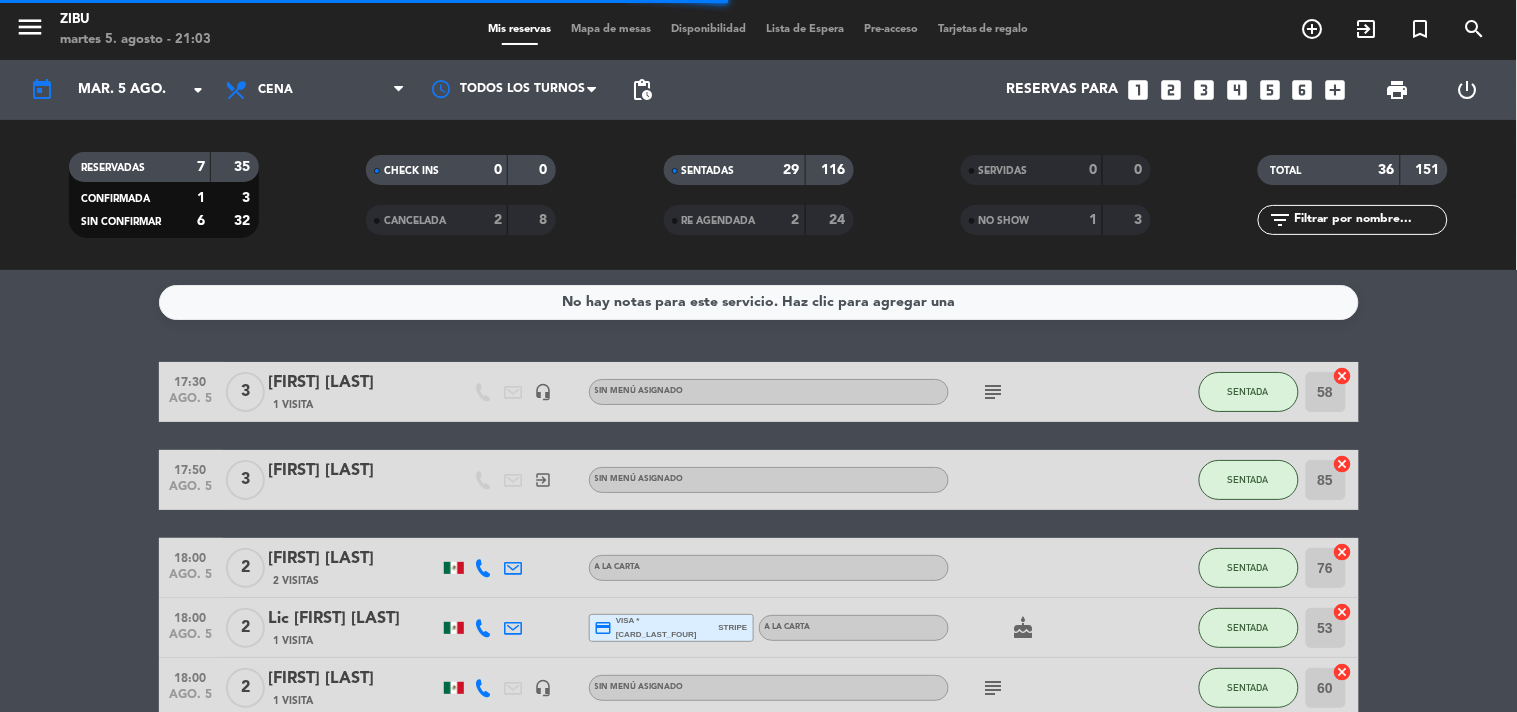 type on "jue. 7 ago." 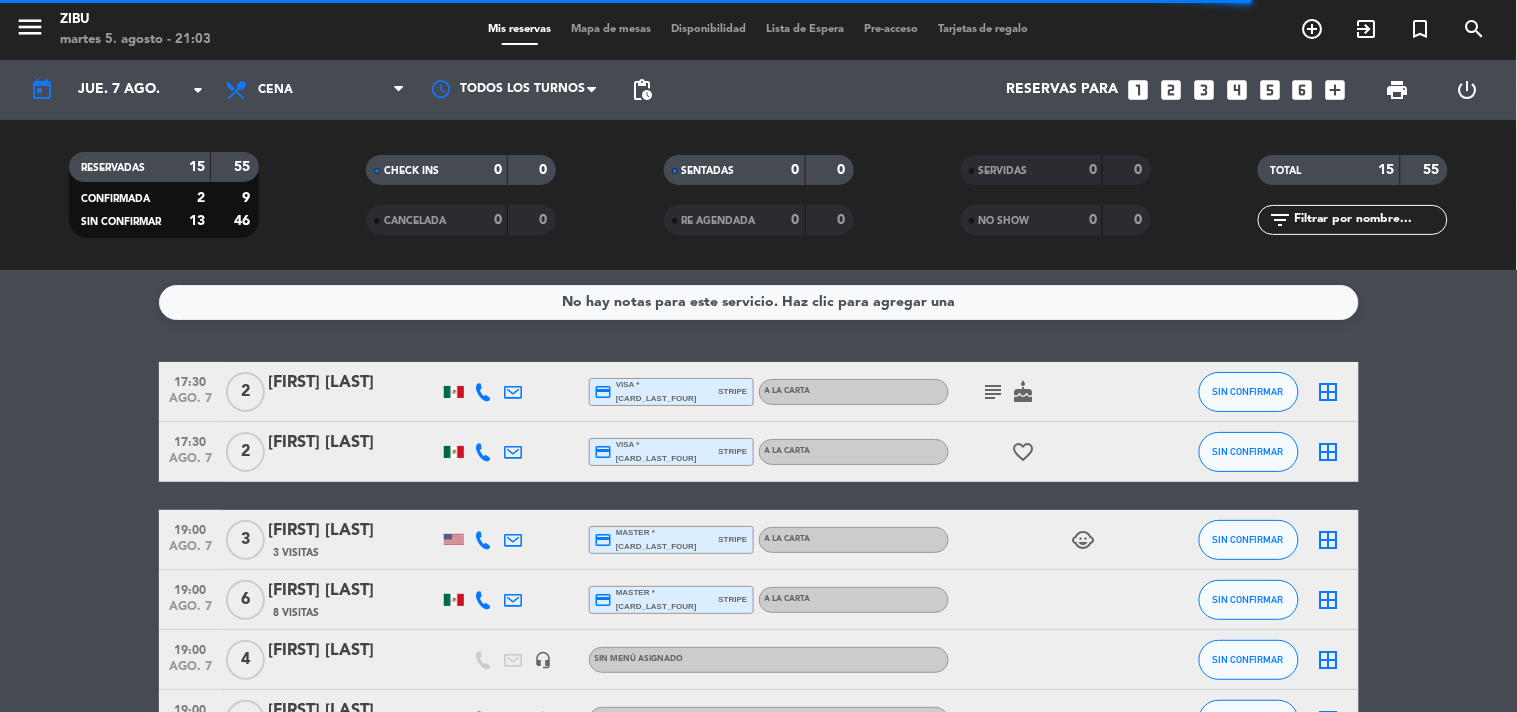 click on "17:30   ago. 7   2   [FIRST] [LAST]  credit_card  visa * [CARD_LAST_FOUR]   stripe   A LA CARTA  subject   cake  SIN CONFIRMAR  border_all   17:30   ago. 7   2   [FIRST] [LAST]  credit_card  visa * [CARD_LAST_FOUR]   stripe   A LA CARTA  favorite_border  SIN CONFIRMAR  border_all   19:00   ago. 7   3   [FIRST] [LAST]   3 Visitas  credit_card  master * [CARD_LAST_FOUR]   stripe   A LA CARTA  child_care  SIN CONFIRMAR  border_all   19:00   ago. 7   6   [FIRST] [LAST]   8 Visitas  credit_card  master * [CARD_LAST_FOUR]   stripe   A LA CARTA SIN CONFIRMAR  border_all   19:00   ago. 7   4   [FIRST] [LAST]  headset_mic  Sin menú asignado SIN CONFIRMAR  border_all   19:00   ago. 7   4   [FIRST] [LAST]  headset_mic  Sin menú asignado SIN CONFIRMAR  border_all   20:00   ago. 7   2   [FIRST] [LAST]  credit_card  visa * [CARD_LAST_FOUR]   stripe   A LA CARTA  healing   subject   cake  SIN CONFIRMAR  border_all   20:00   ago. 7   2   [FIRST] [LAST]  A LA CARTA  subject   cake  CONFIRMADA  border_all   20:30   ago. 7   3   [FIRST] [LAST]  headset_mic  Sin menú asignado  20:30   4" 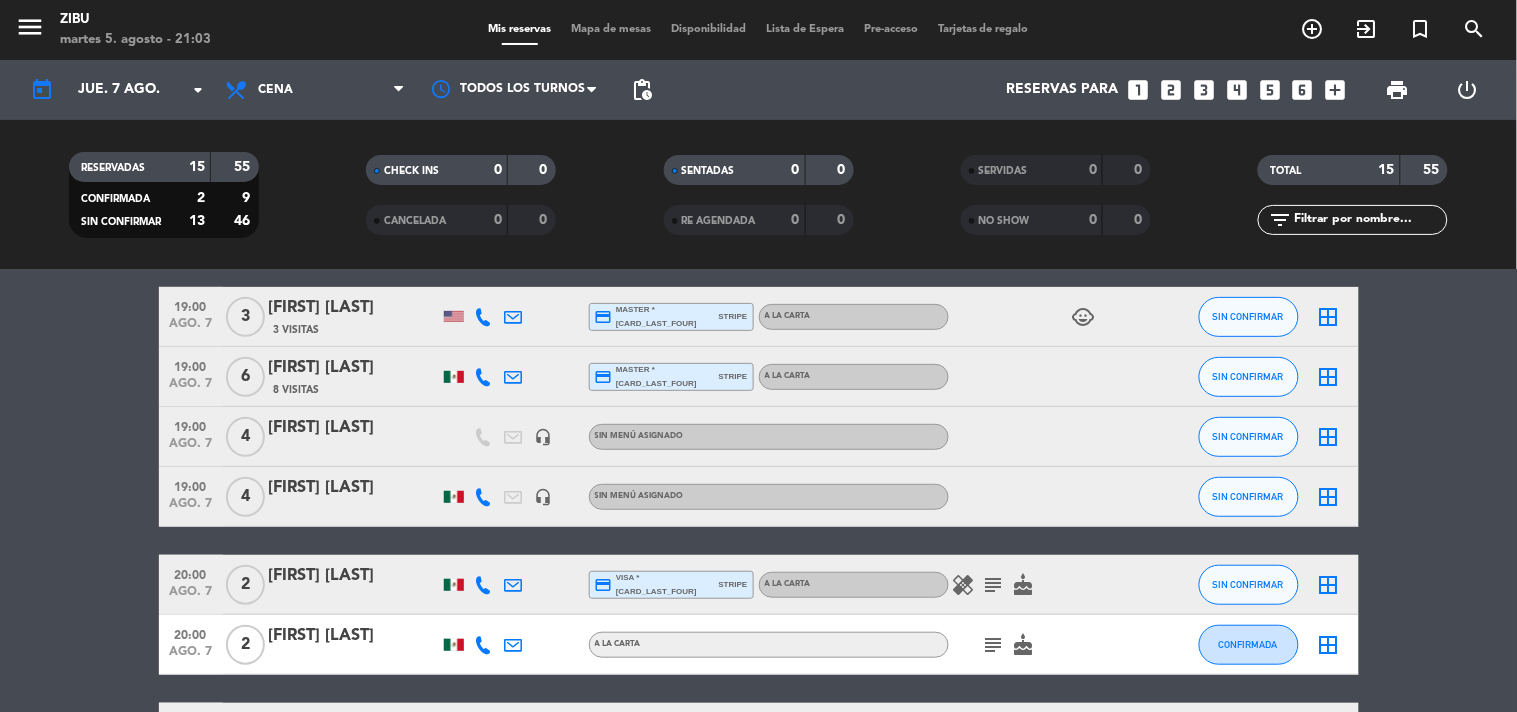 scroll, scrollTop: 311, scrollLeft: 0, axis: vertical 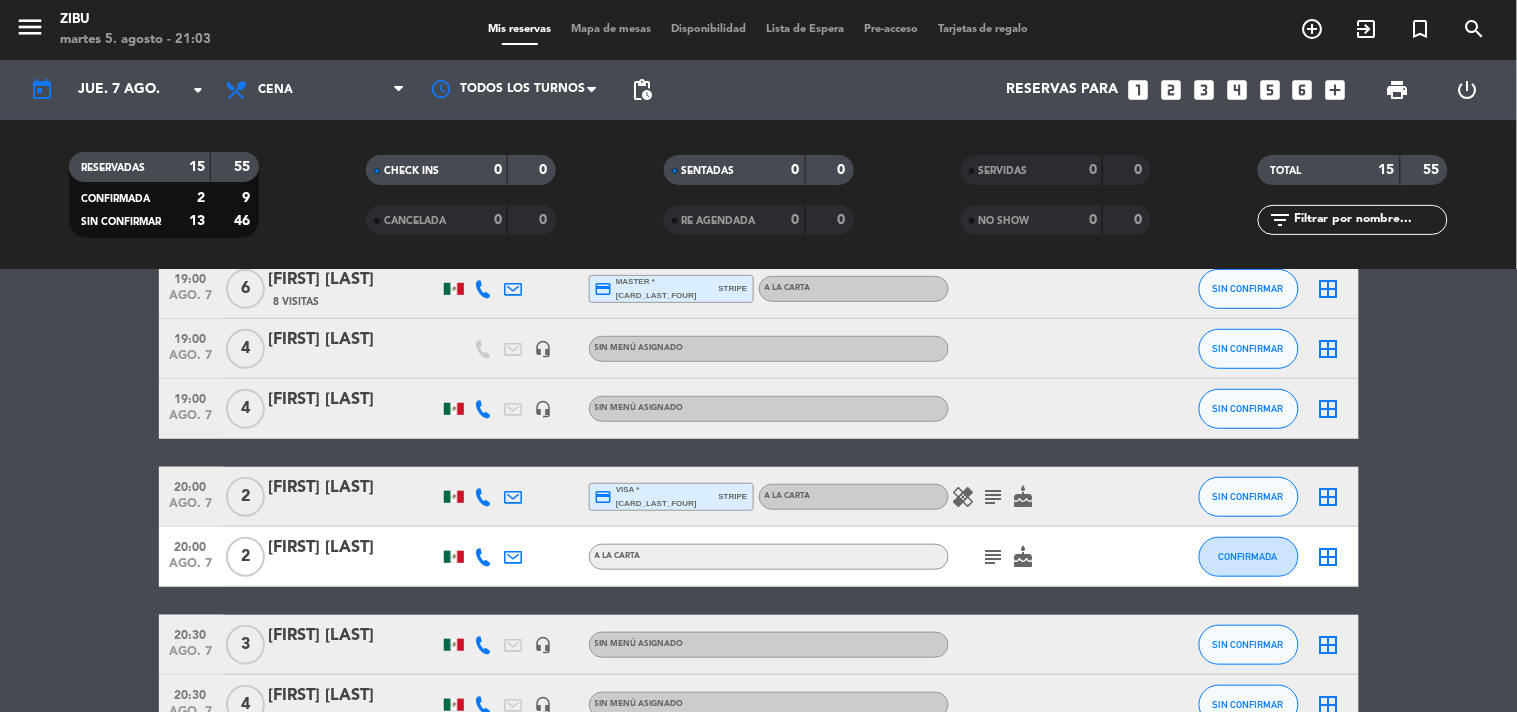 click on "[FIRST] [LAST]" 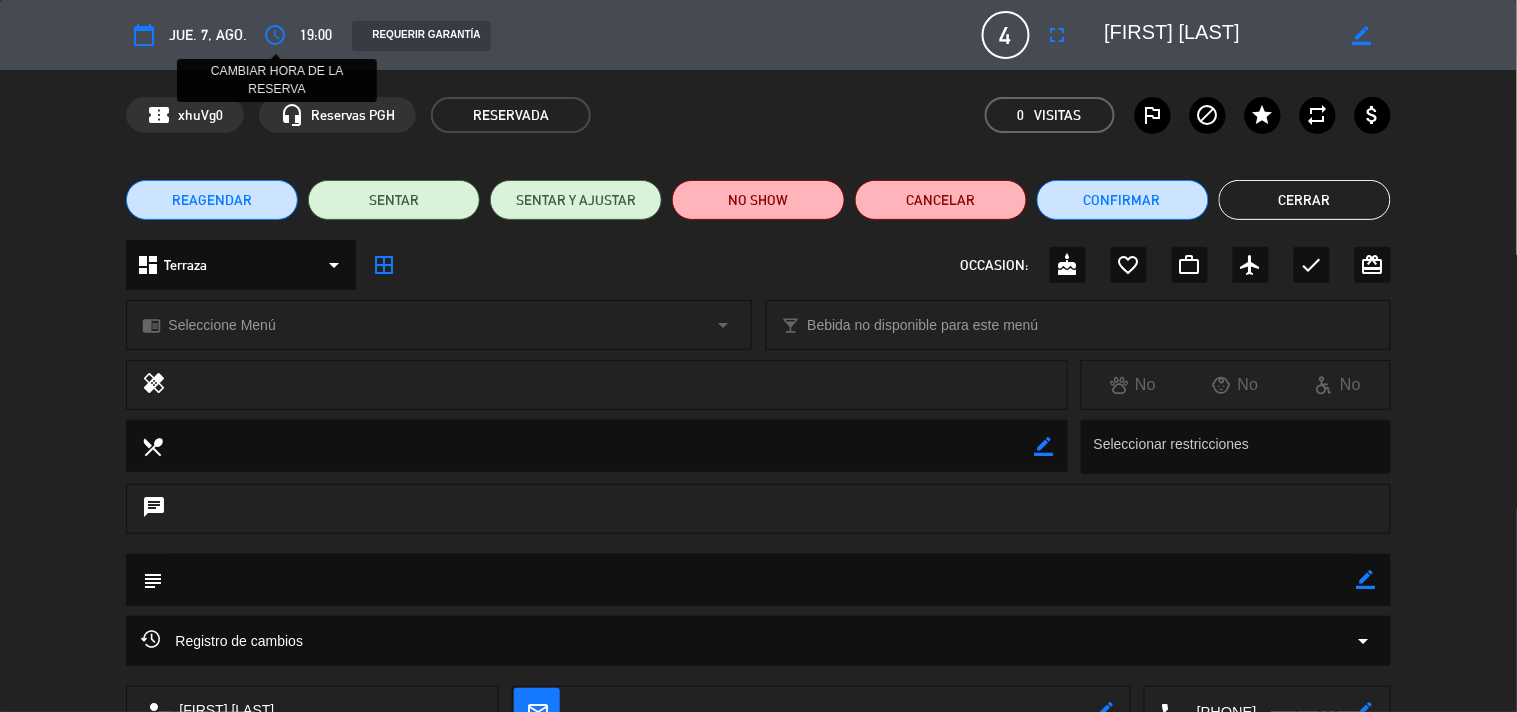 click on "access_time" at bounding box center (275, 35) 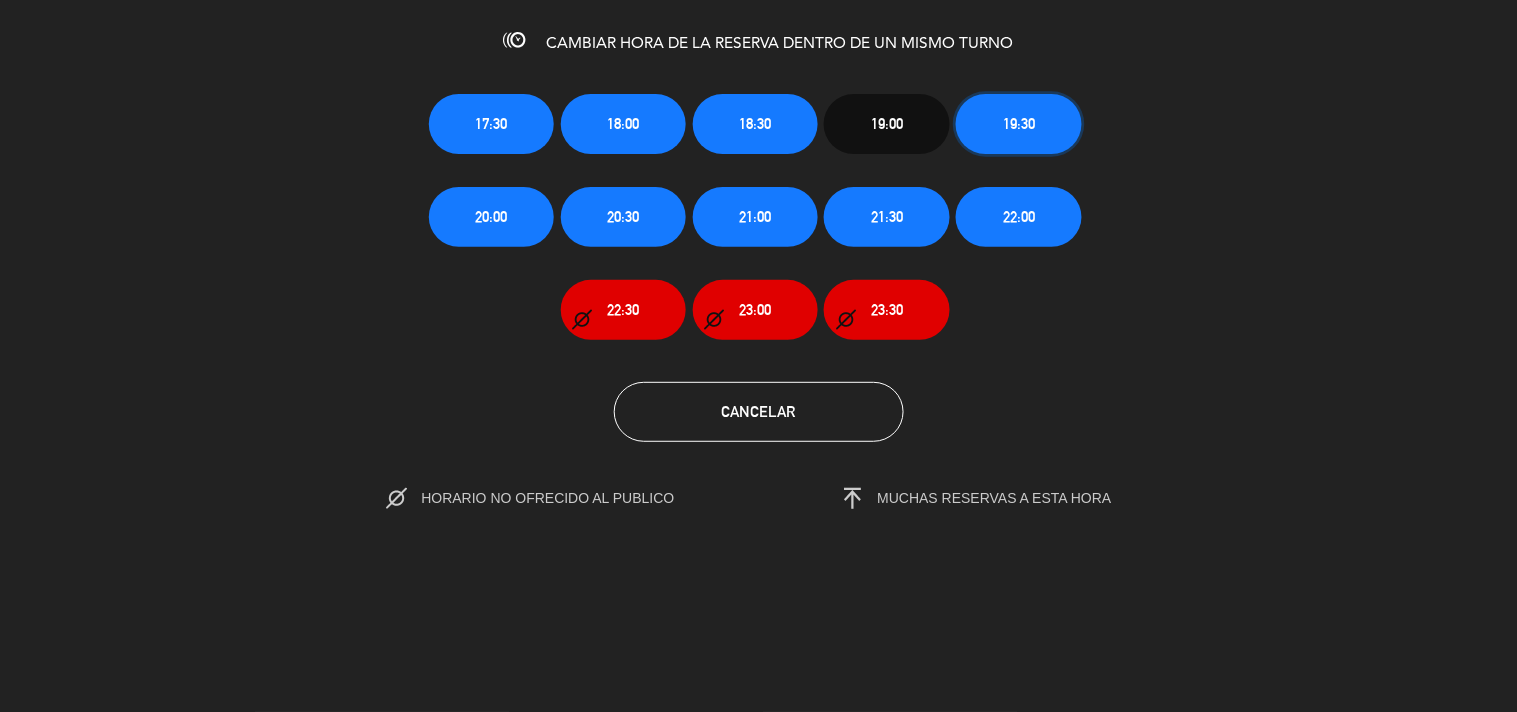 click on "19:30" 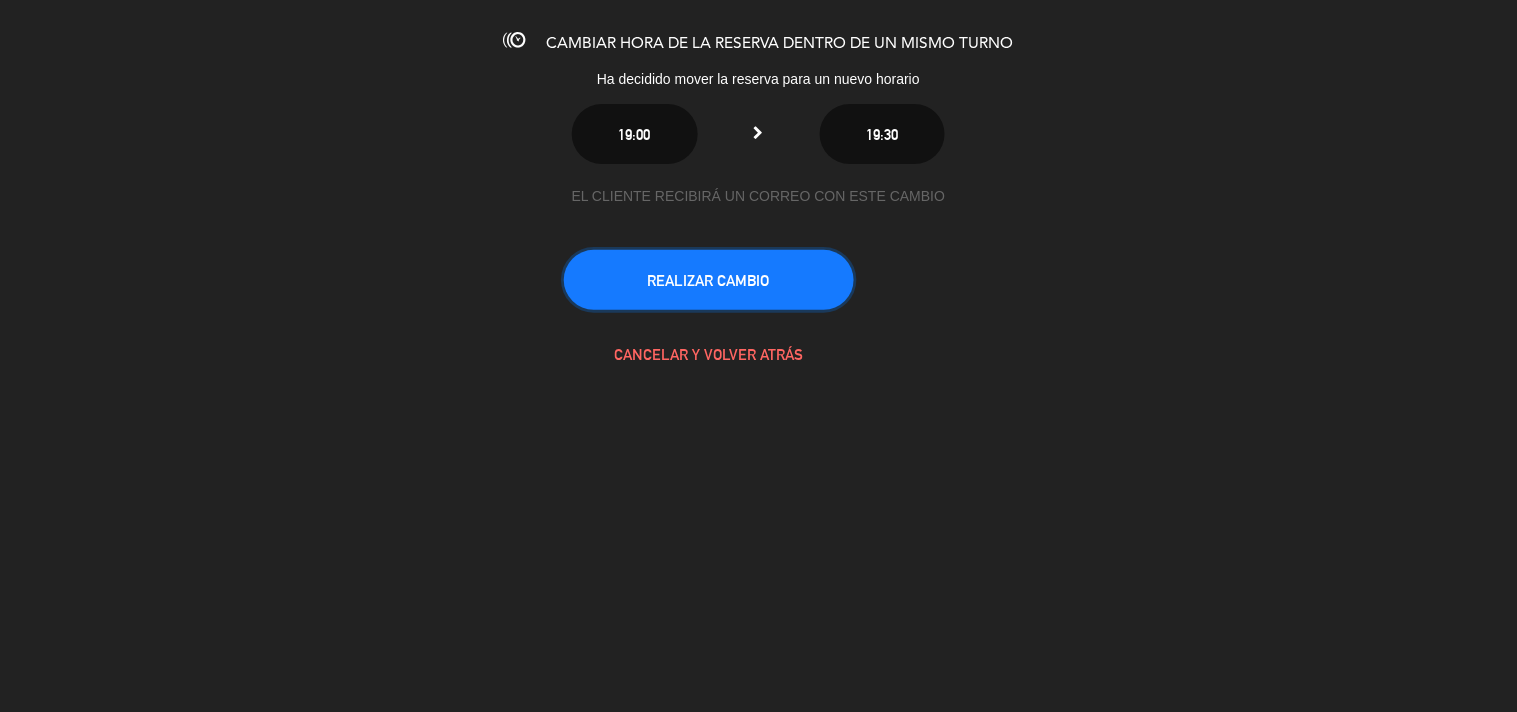 click on "REALIZAR CAMBIO" 